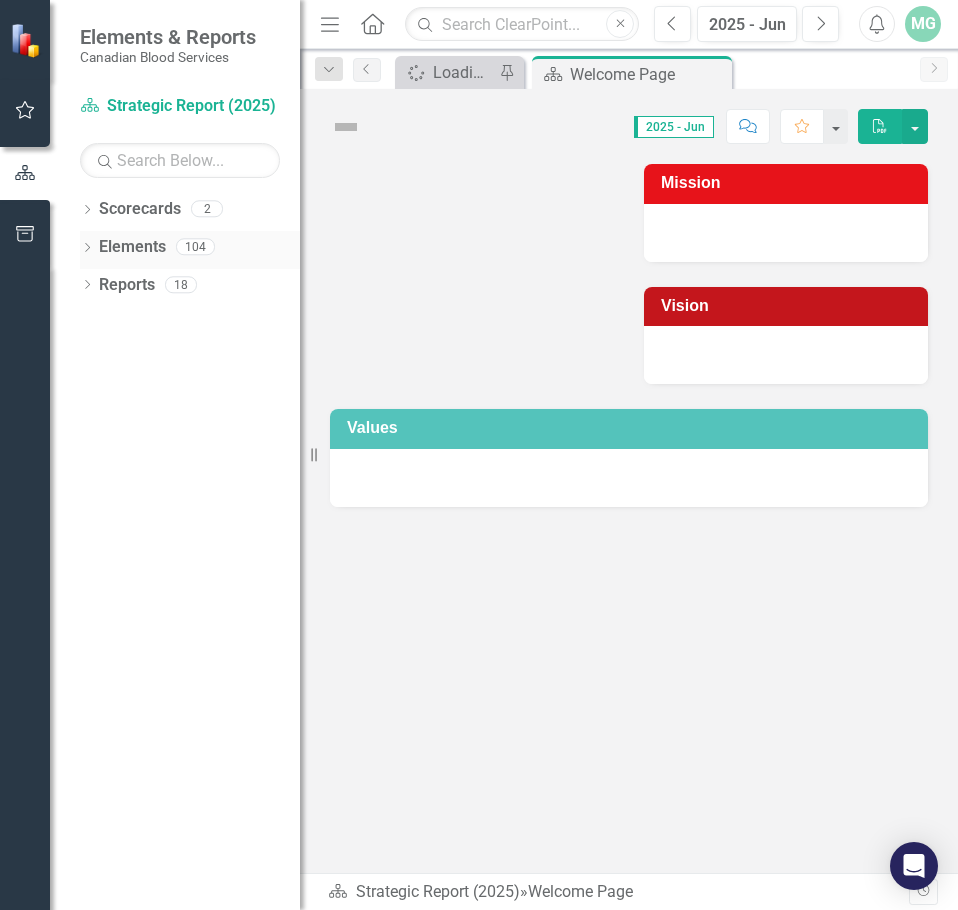 scroll, scrollTop: 0, scrollLeft: 0, axis: both 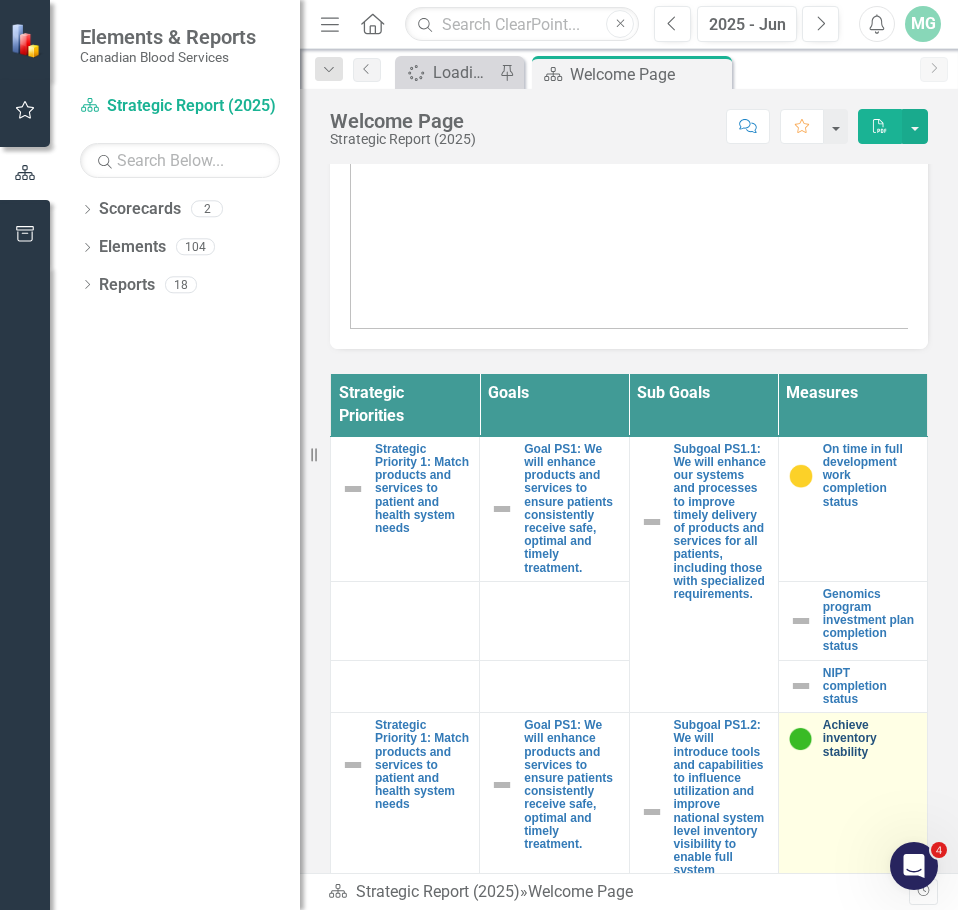 click on "Achieve inventory stability" at bounding box center [870, 739] 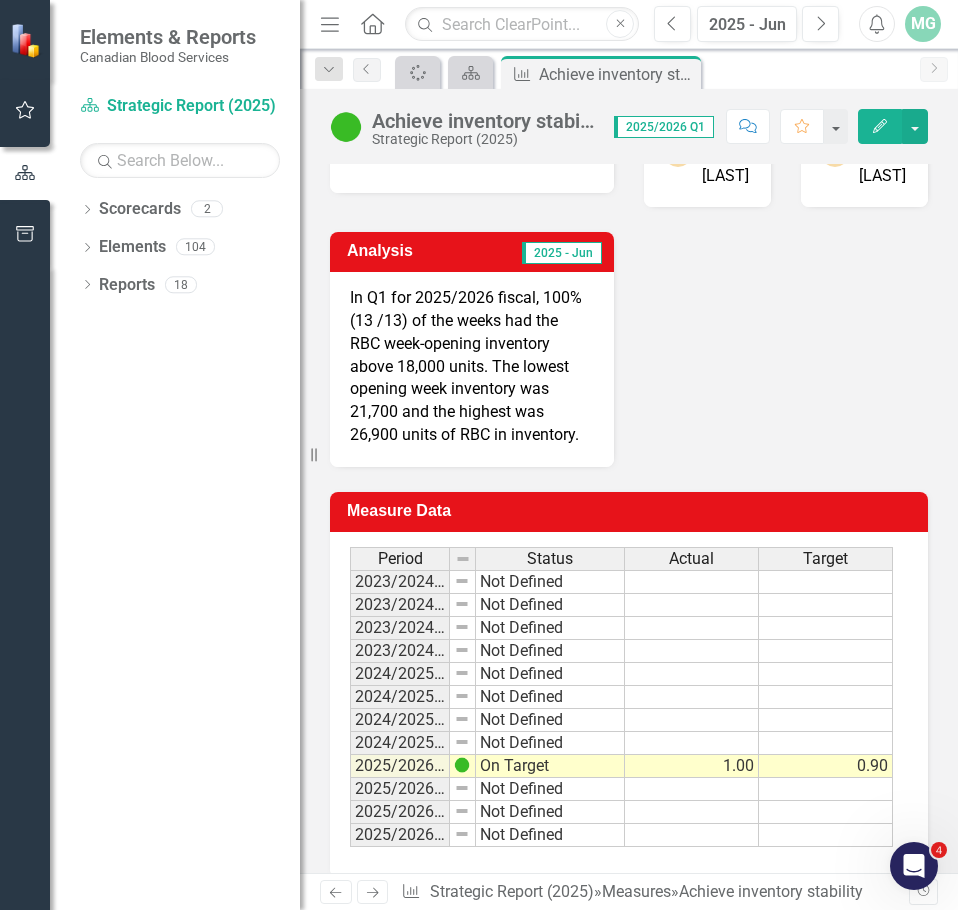 scroll, scrollTop: 291, scrollLeft: 0, axis: vertical 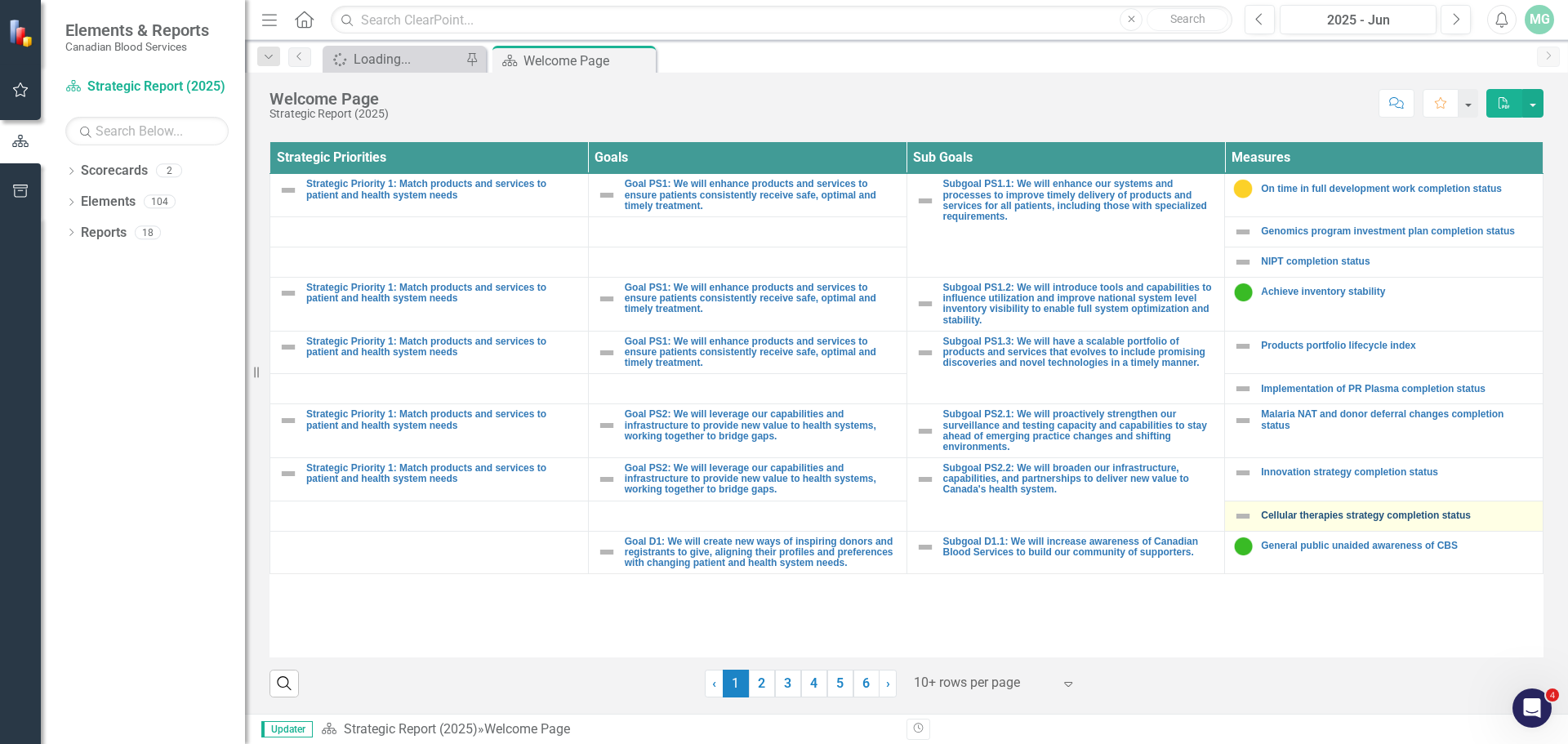 click on "Cellular therapies strategy completion status" at bounding box center [1397, 515] 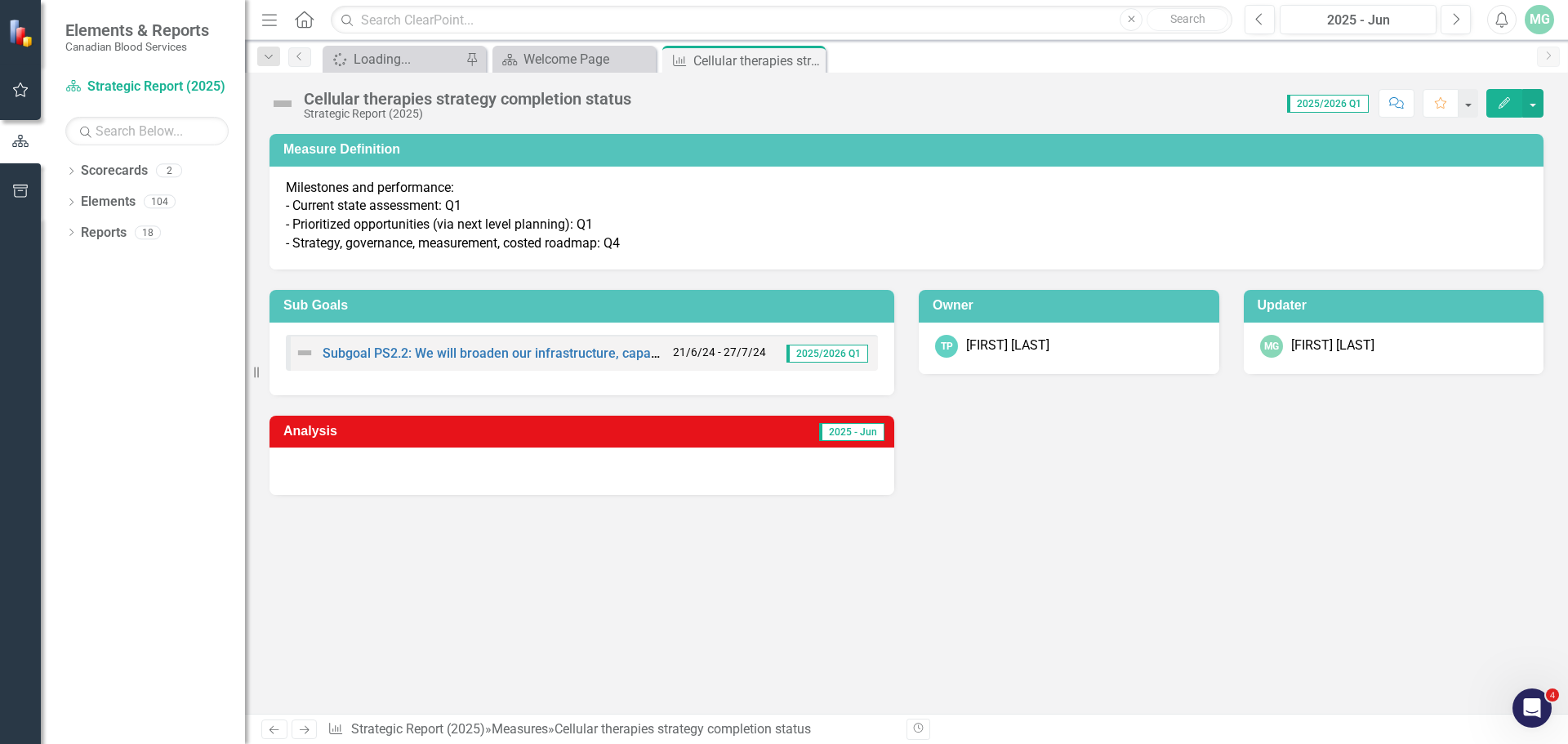 click at bounding box center [274, 730] 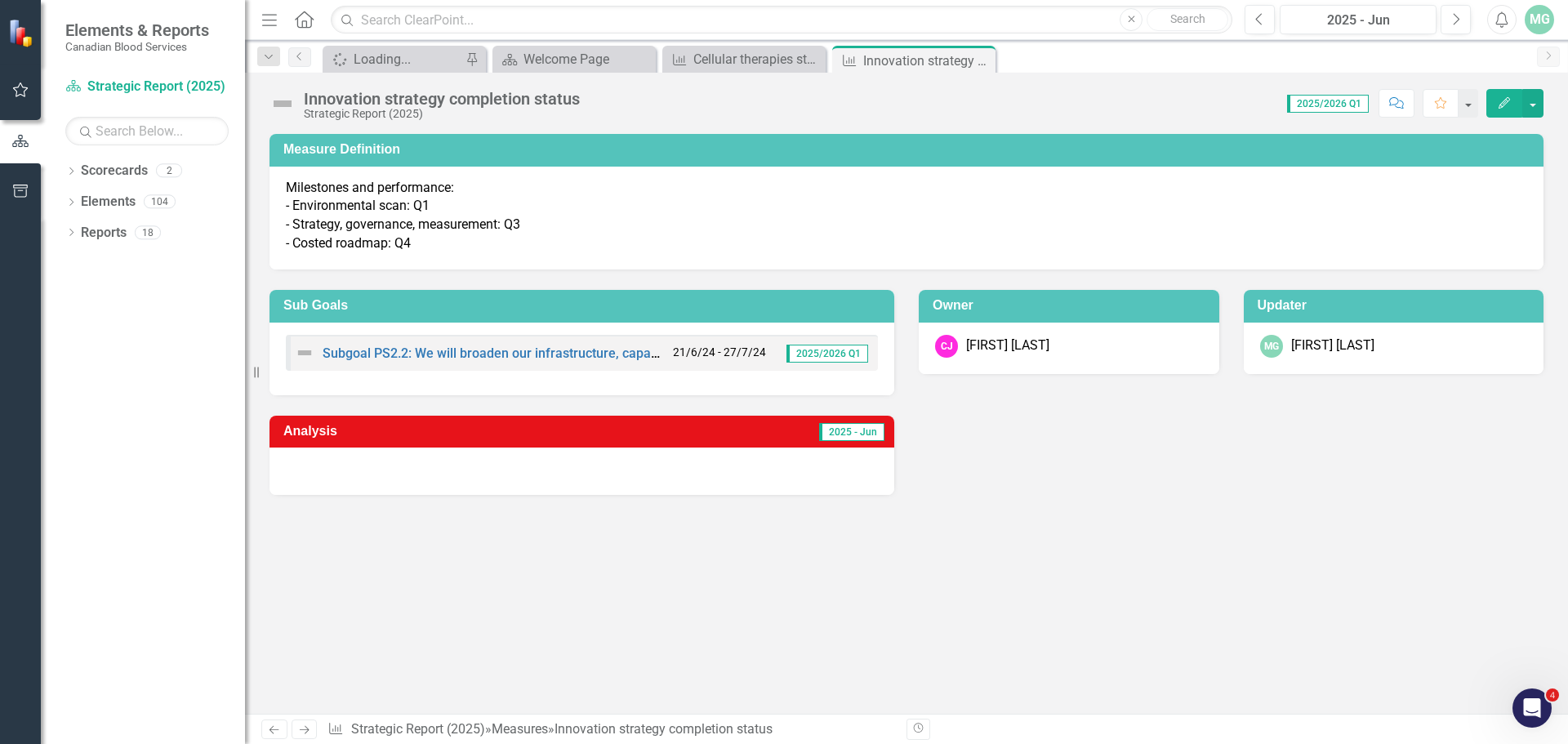 click on "Next" at bounding box center [304, 729] 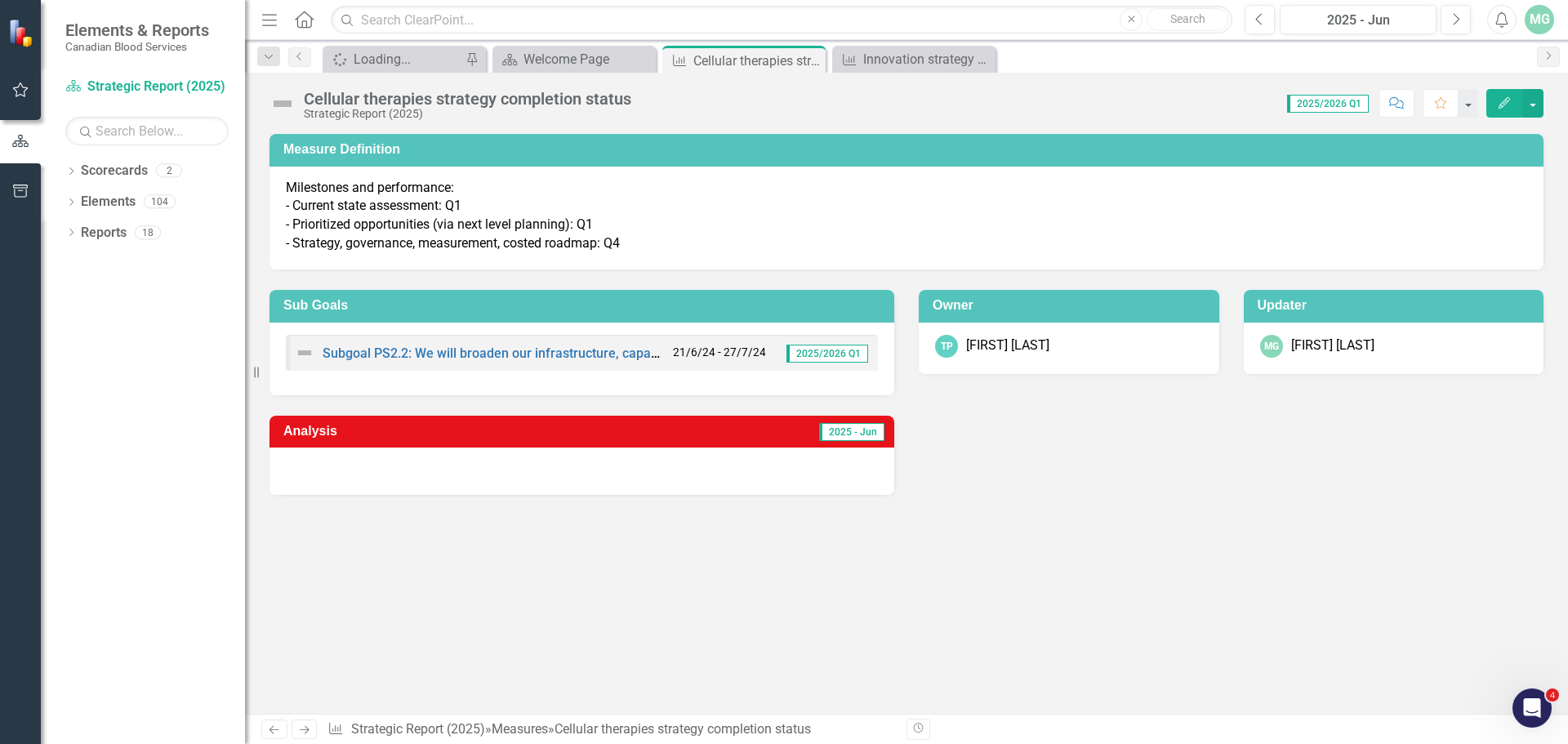 click on "Next" at bounding box center [304, 729] 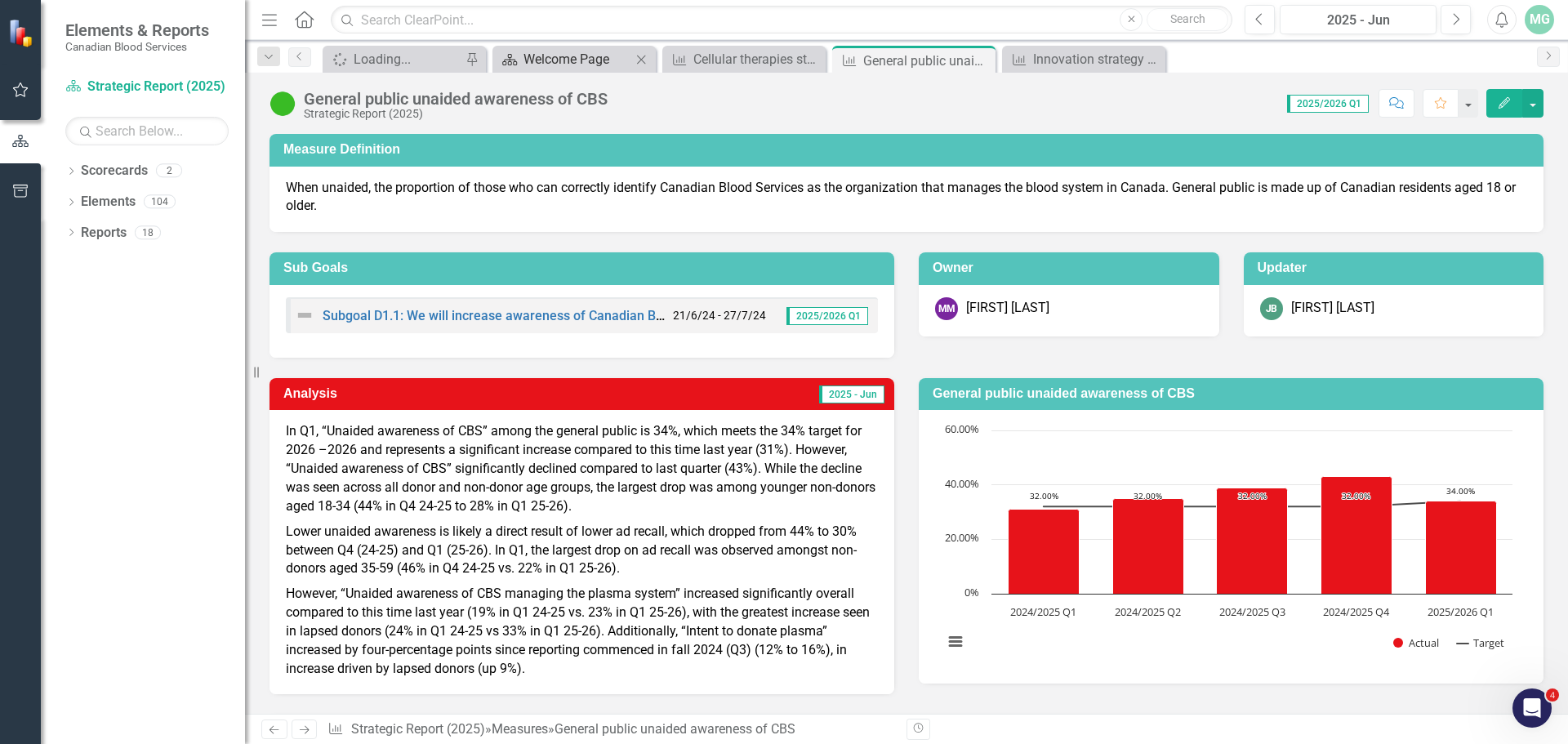 click on "Scorecard Welcome Page Close" at bounding box center [574, 59] 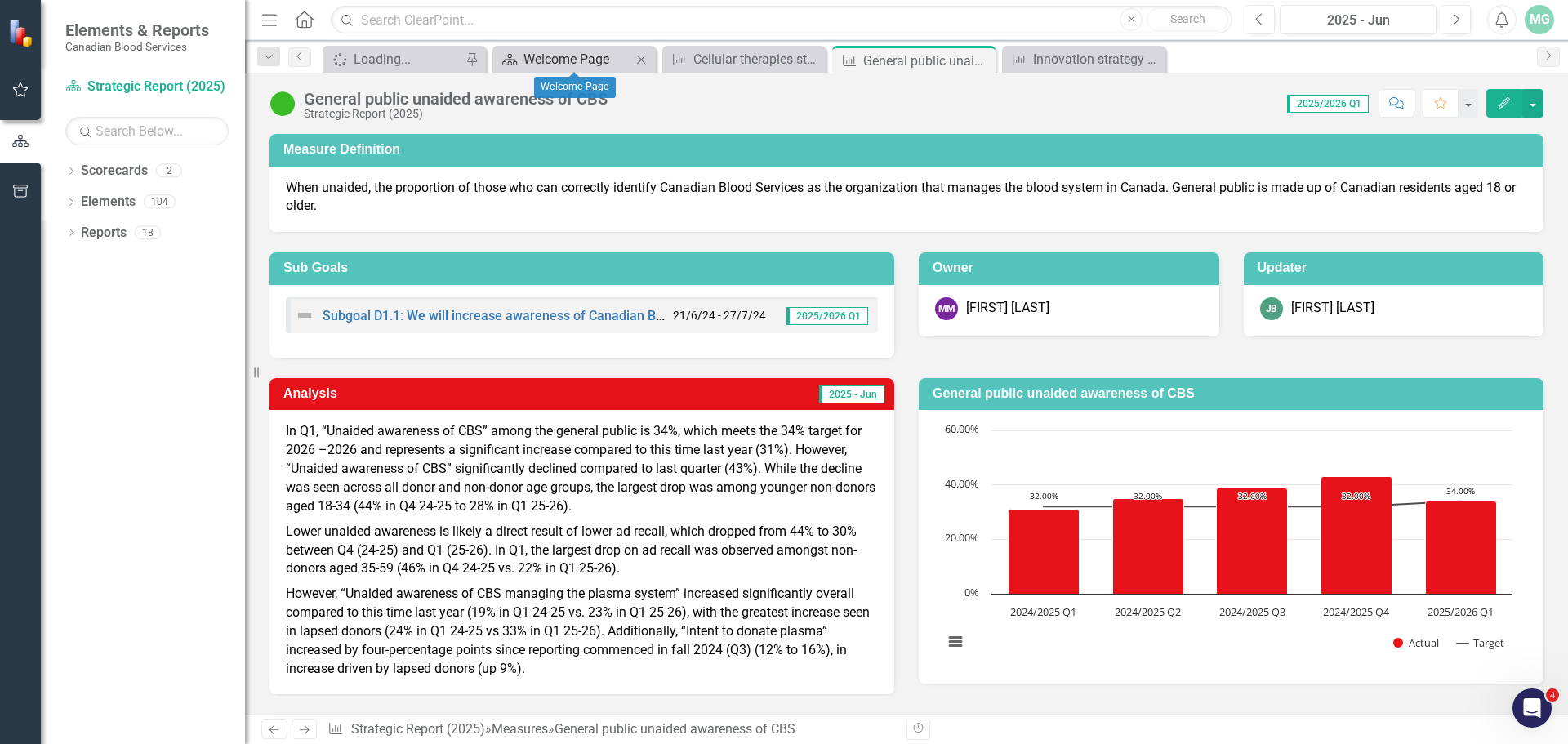 click on "Welcome Page" at bounding box center (577, 59) 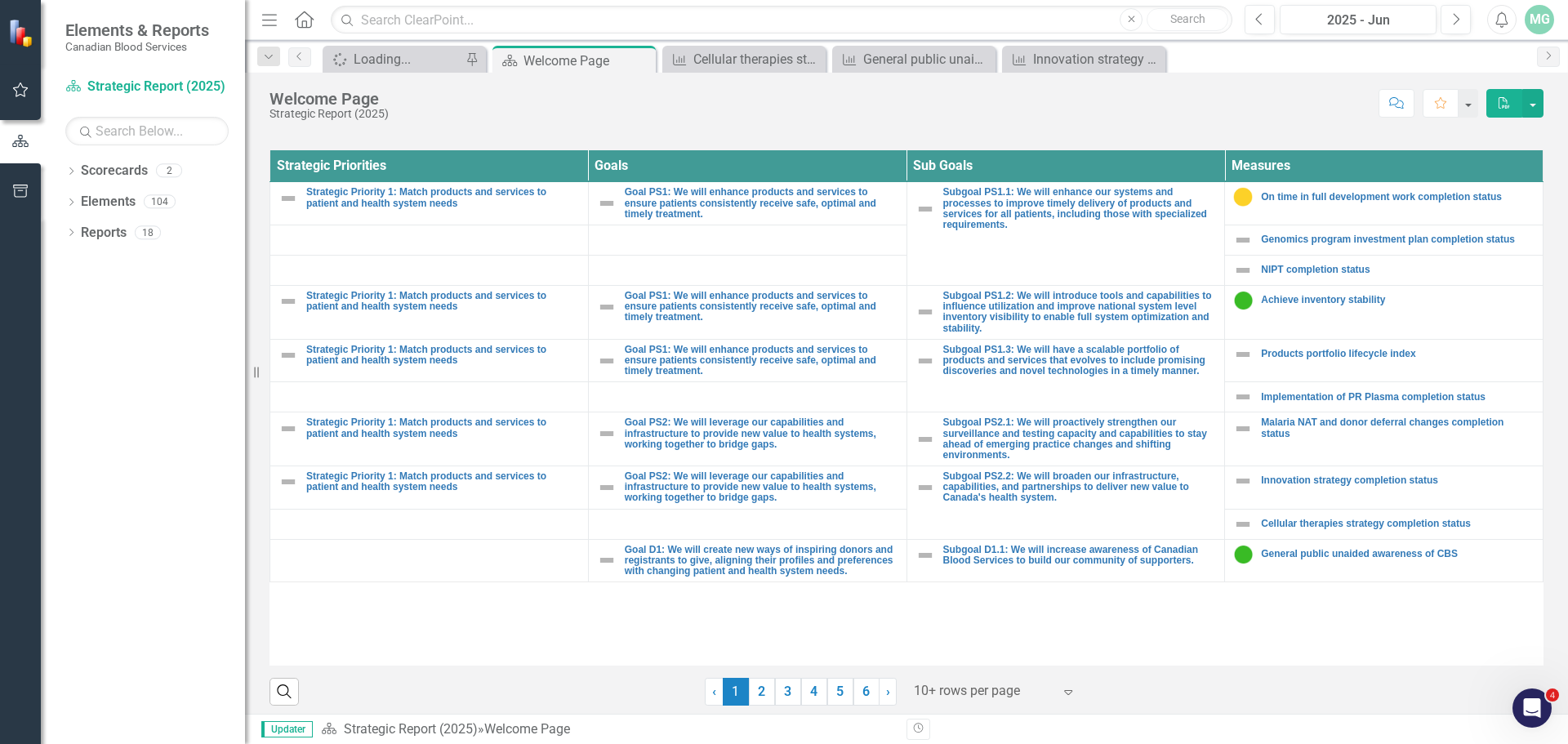 scroll, scrollTop: 599, scrollLeft: 0, axis: vertical 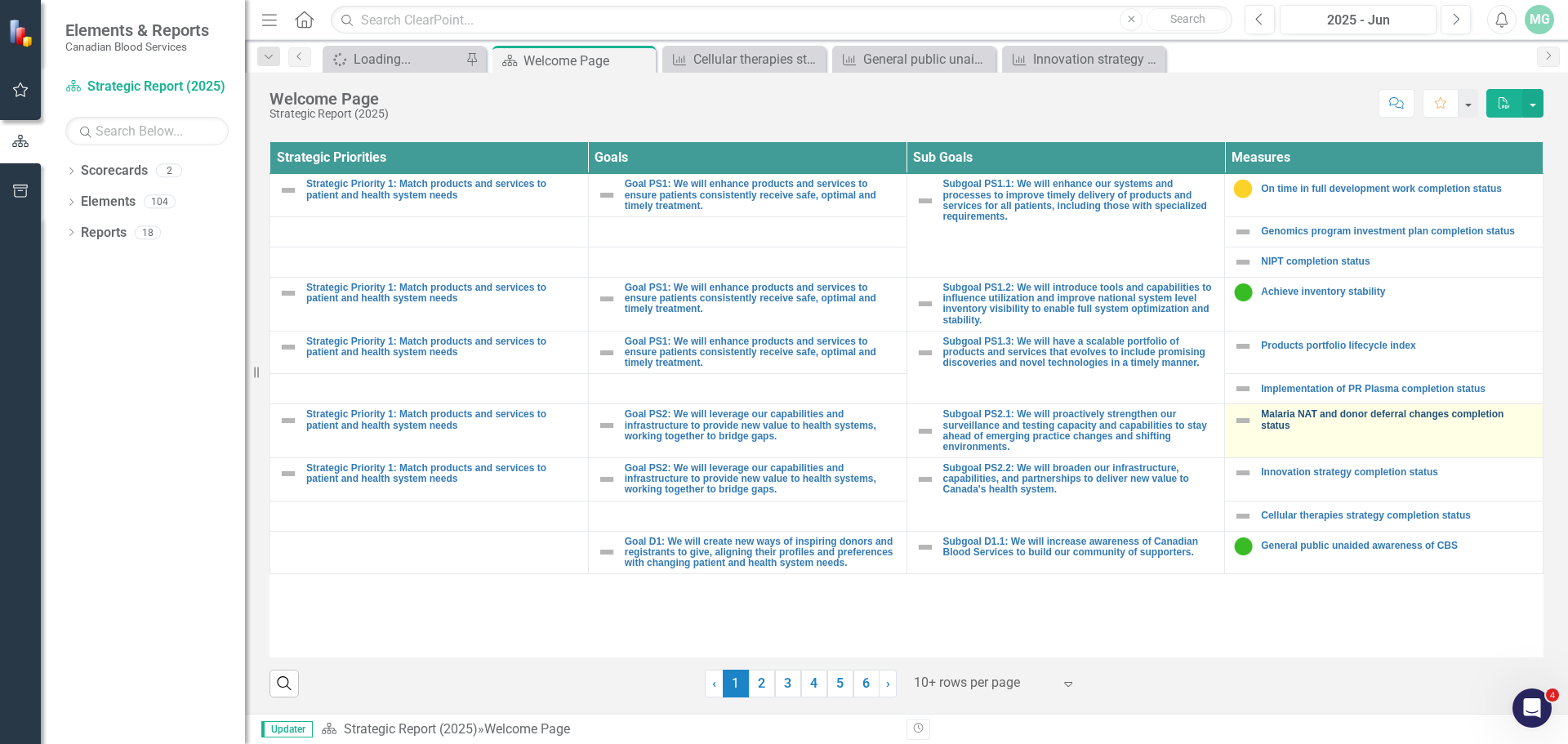 click on "Malaria NAT and donor deferral changes completion status" at bounding box center (1397, 420) 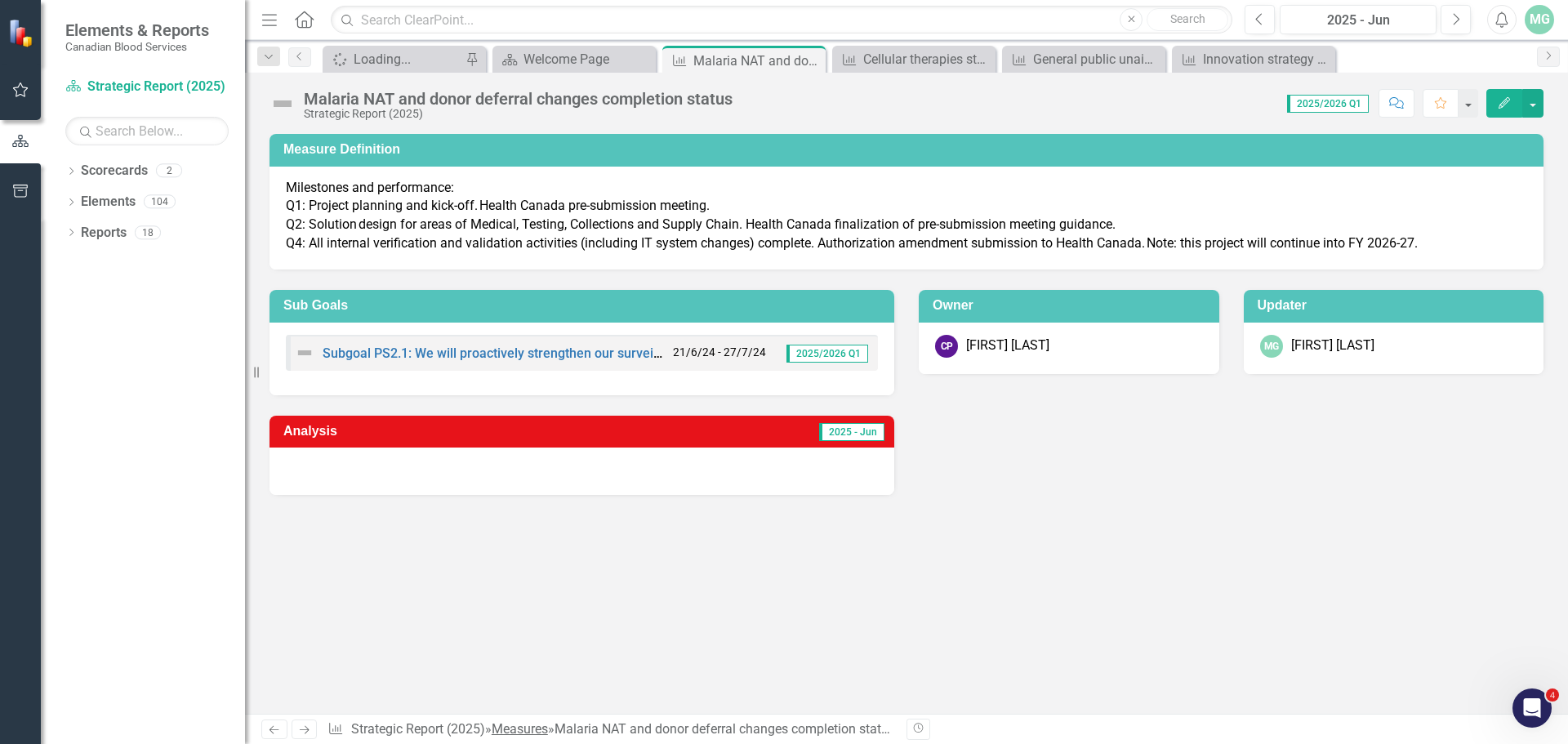 click on "Measures" at bounding box center (519, 728) 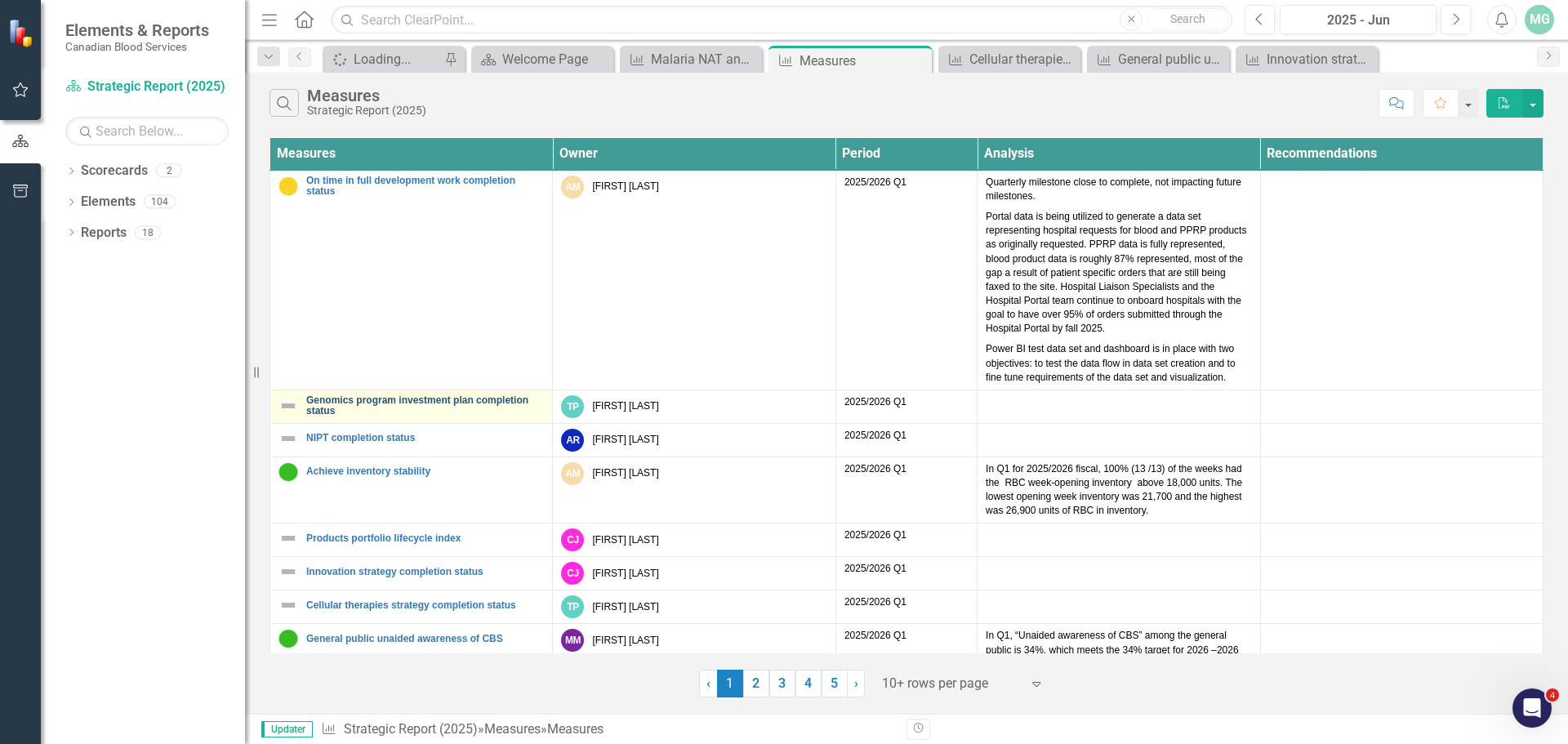 click on "Genomics program investment plan completion status" at bounding box center (425, 406) 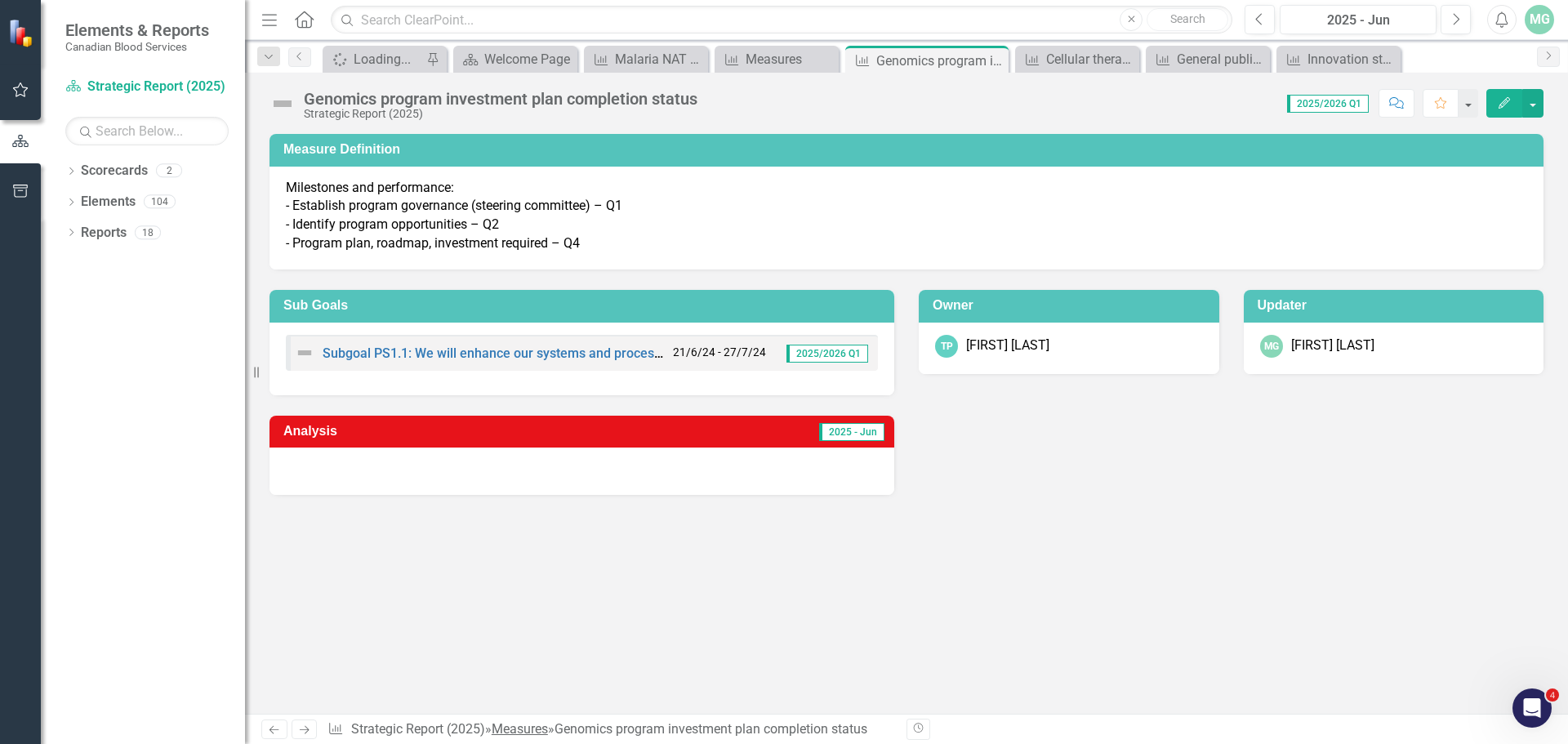 click on "Measures" at bounding box center (519, 728) 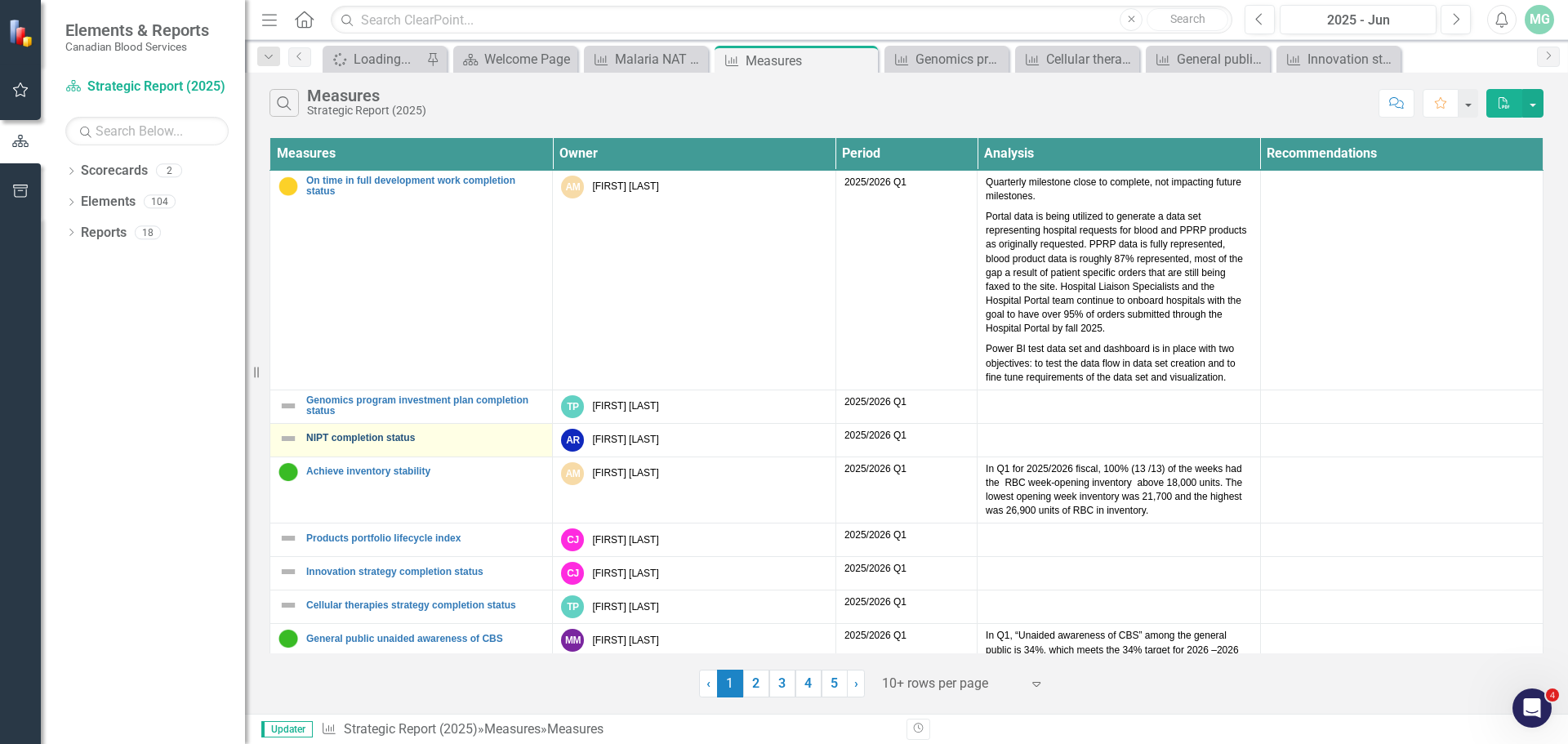 click on "NIPT completion status" at bounding box center [425, 438] 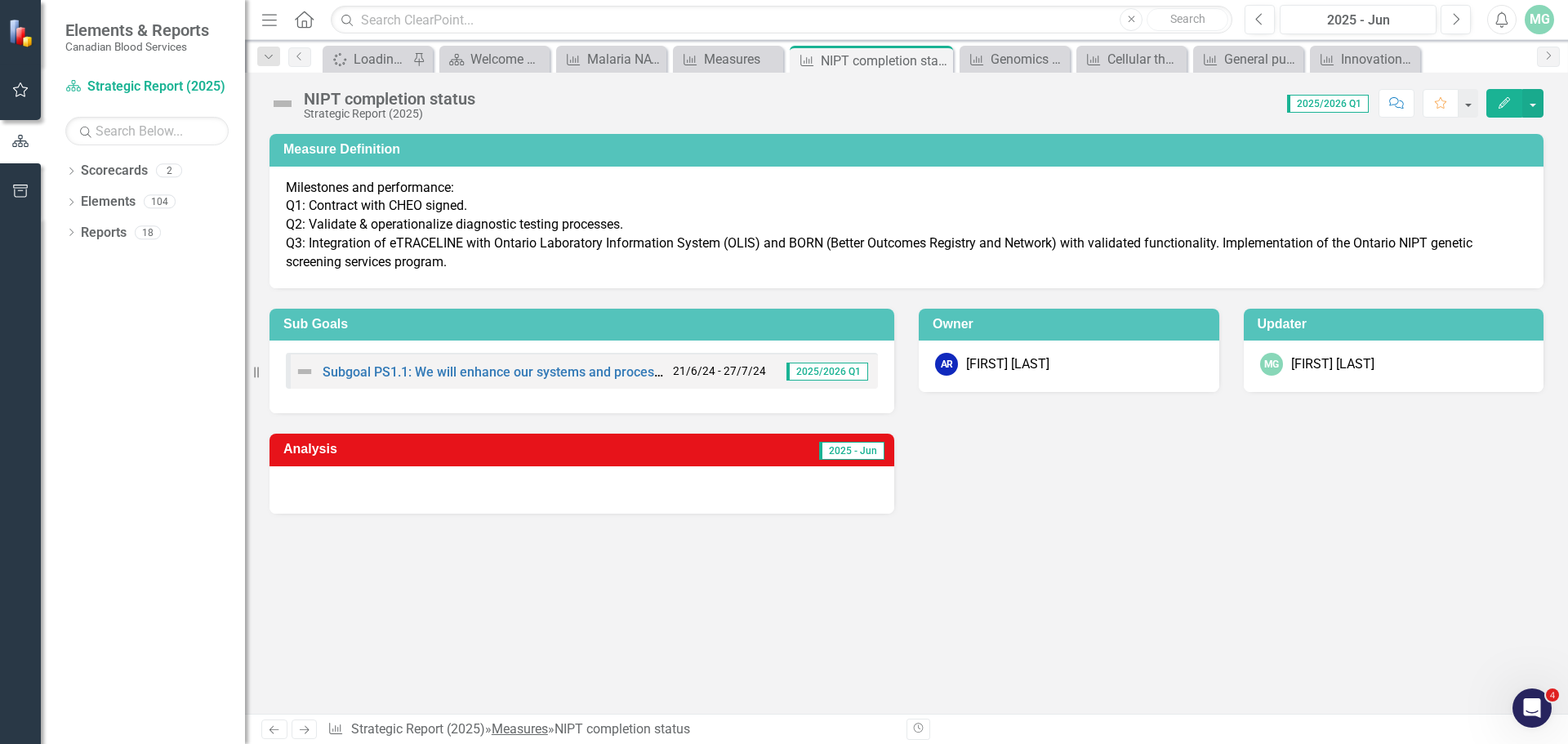 click on "Measures" at bounding box center [519, 728] 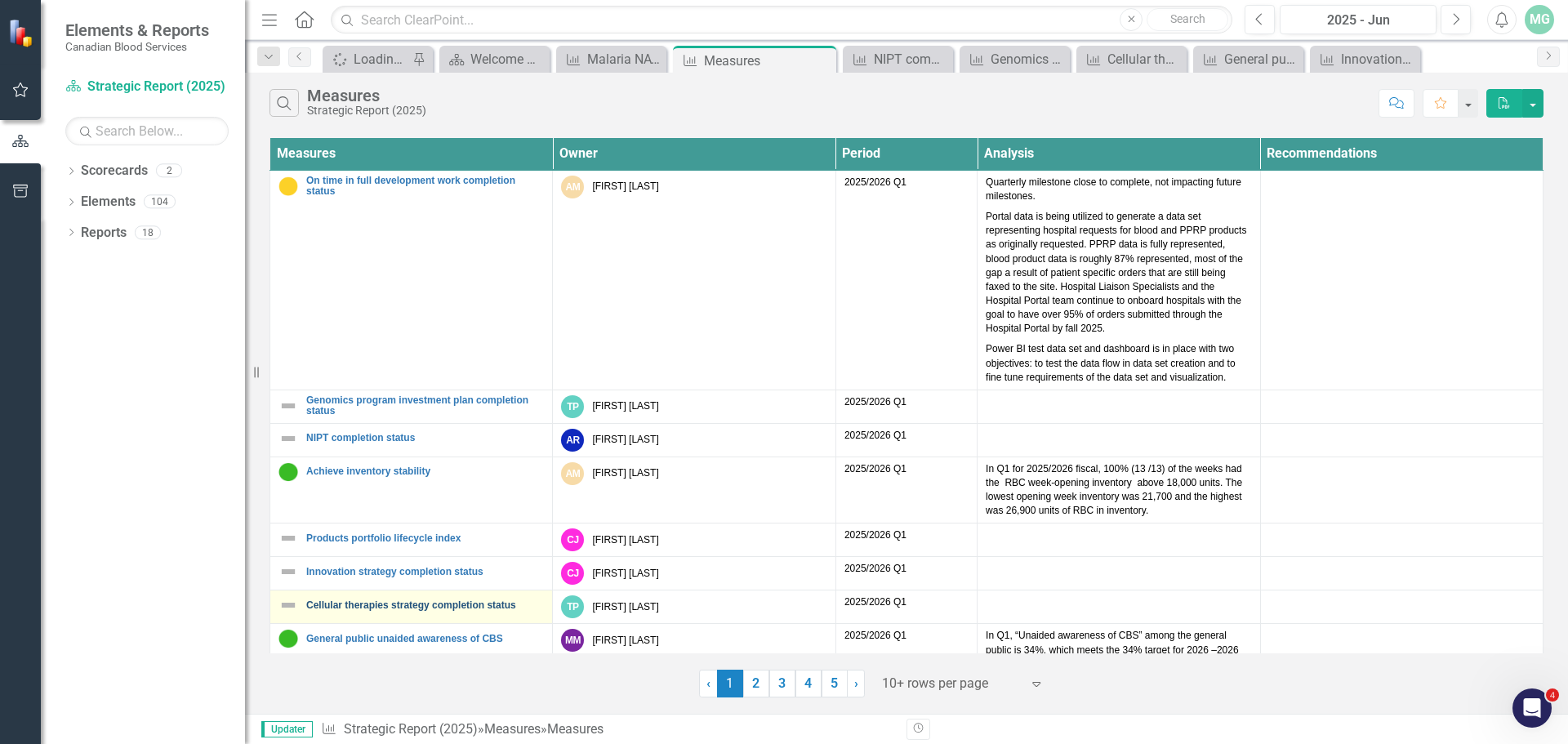click on "Cellular therapies strategy completion status" at bounding box center [425, 605] 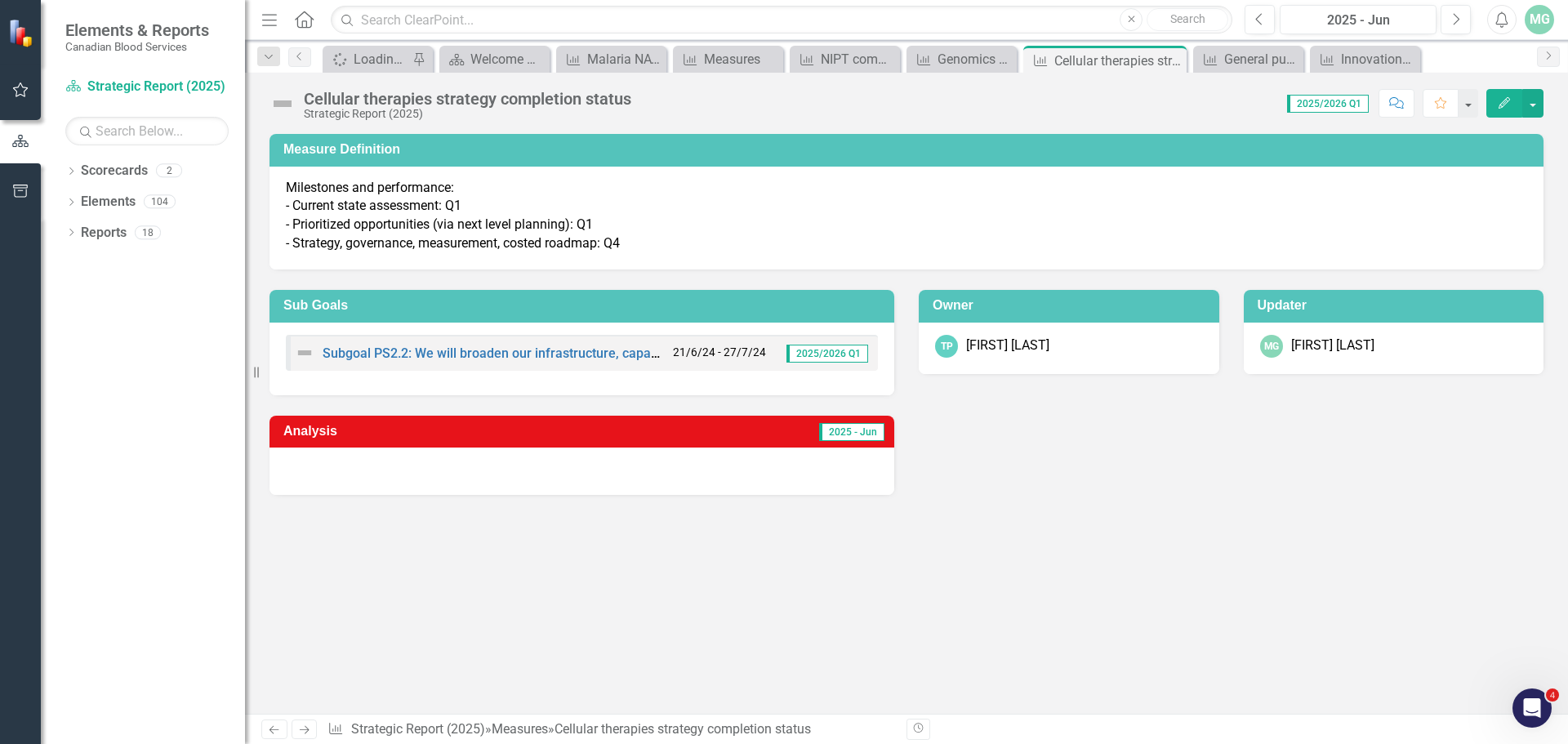 click on "Milestones and performance: - Current state assessment: Q1 - Prioritized opportunities (via next level planning): Q1 - Strategy, governance, measurement, costed roadmap: Q4" at bounding box center [906, 216] 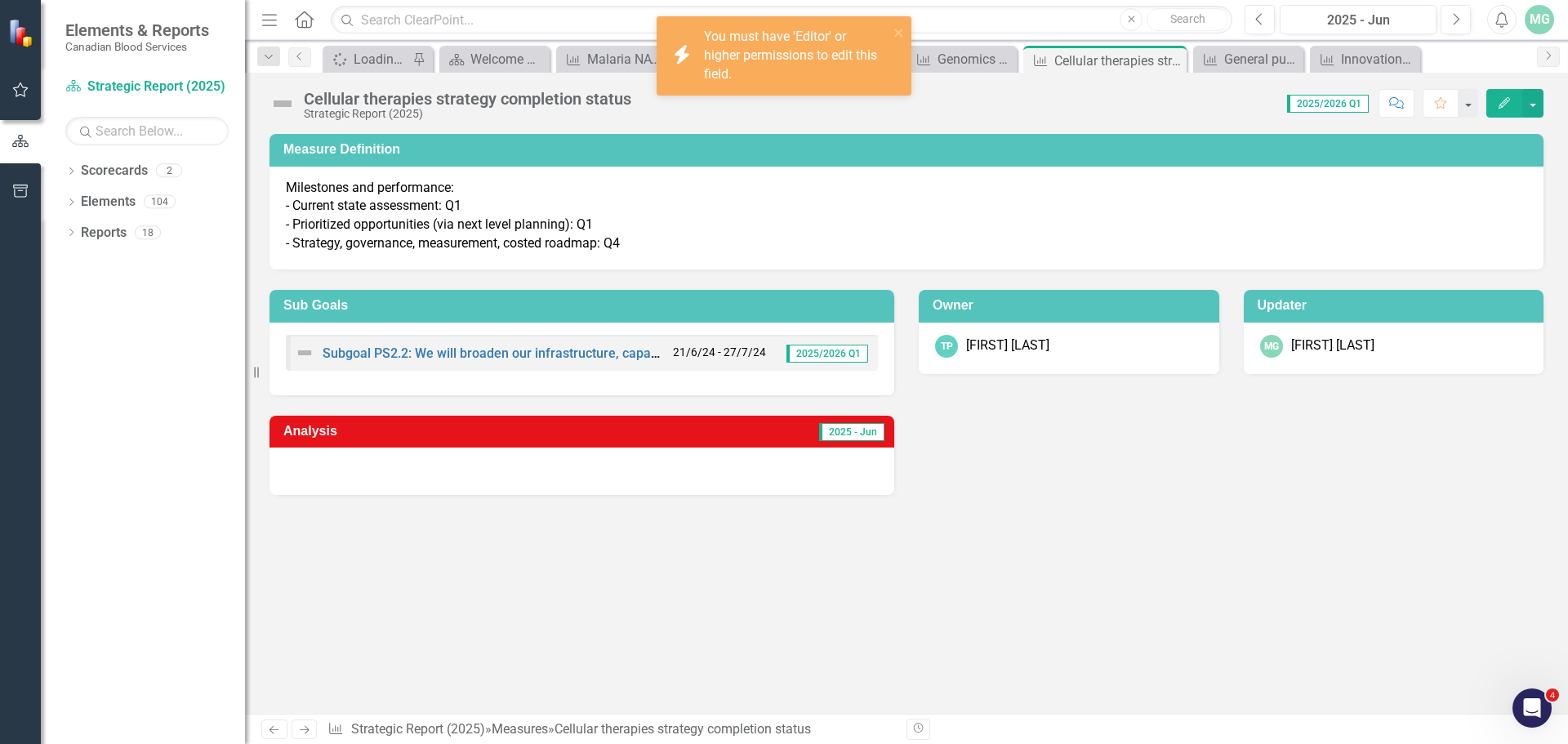 click on "Milestones and performance: - Current state assessment: Q1 - Prioritized opportunities (via next level planning): Q1 - Strategy, governance, measurement, costed roadmap: Q4" at bounding box center [906, 216] 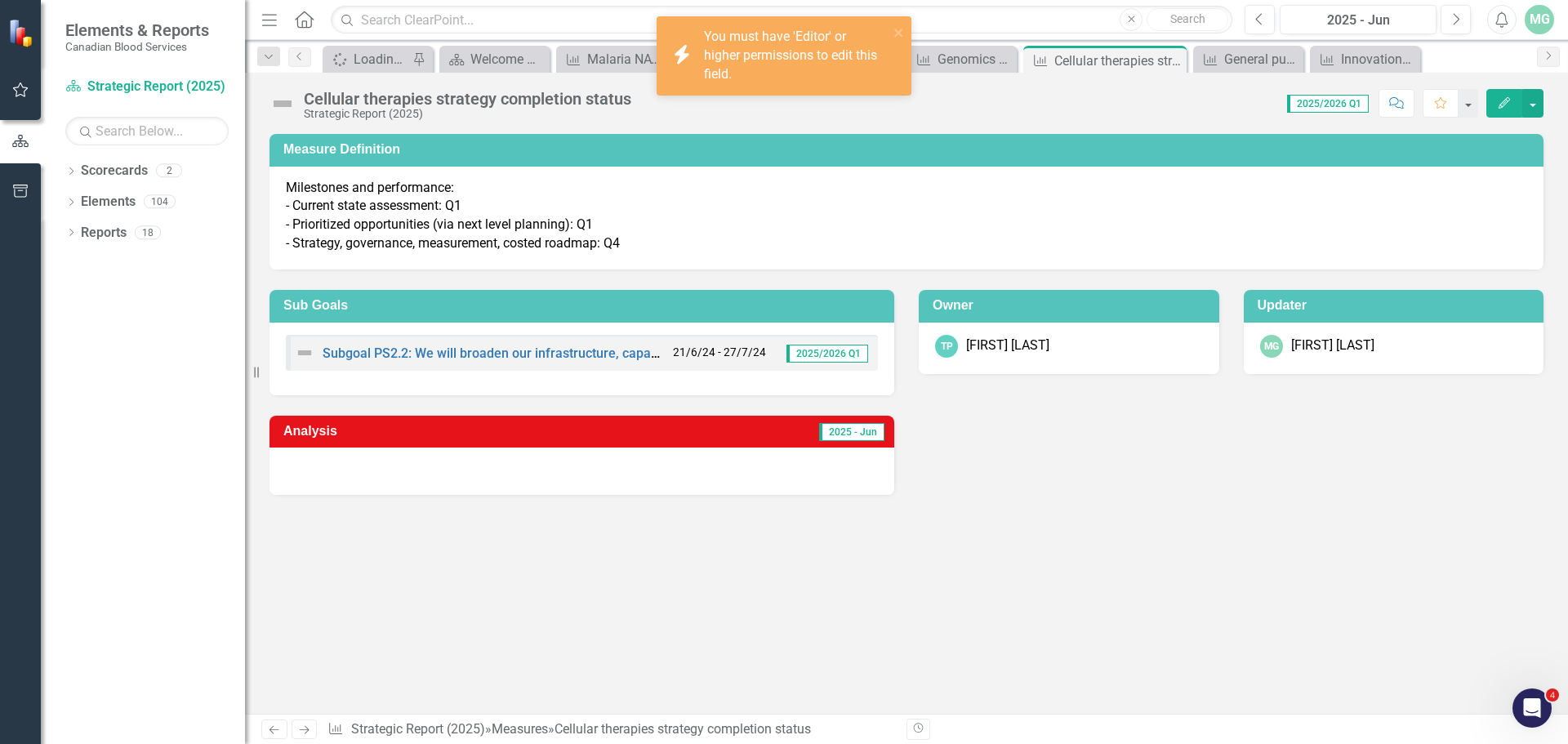 click on "Measure Definition Milestones and performance: - Current state assessment: Q1 - Prioritized opportunities (via next level planning): Q1 - Strategy, governance, measurement, costed roadmap: Q4 Sub Goals Subgoal PS2.2: We will broaden our infrastructure, capabilities, and partnerships to deliver  new value to Canada's health system. 21/6/24 - 27/7/24 2025/2026 Q1 Owner [NAME] [LAST] Updater [NAME] [LAST] Analysis 2025 - Jun" at bounding box center [906, 424] 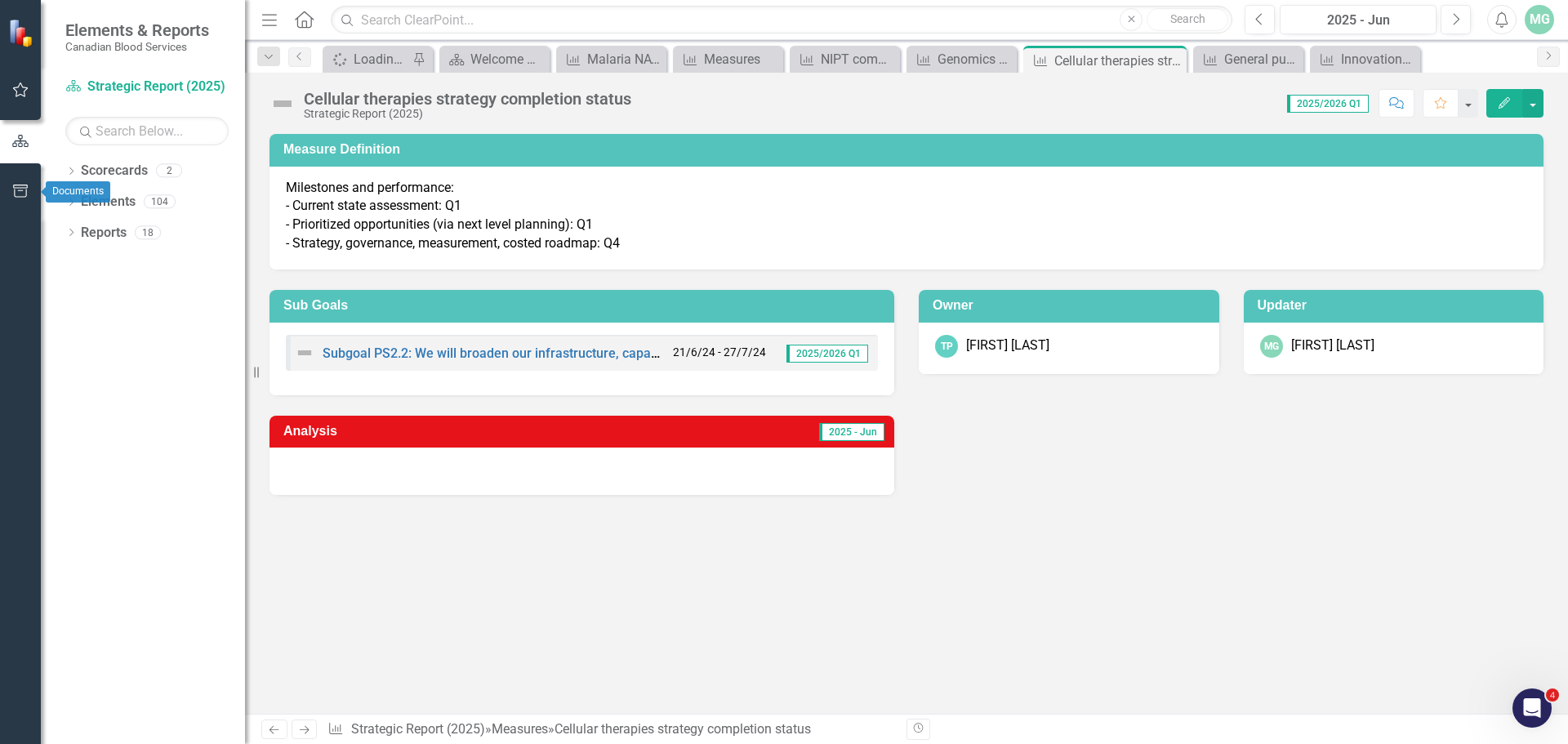 click at bounding box center (20, 192) 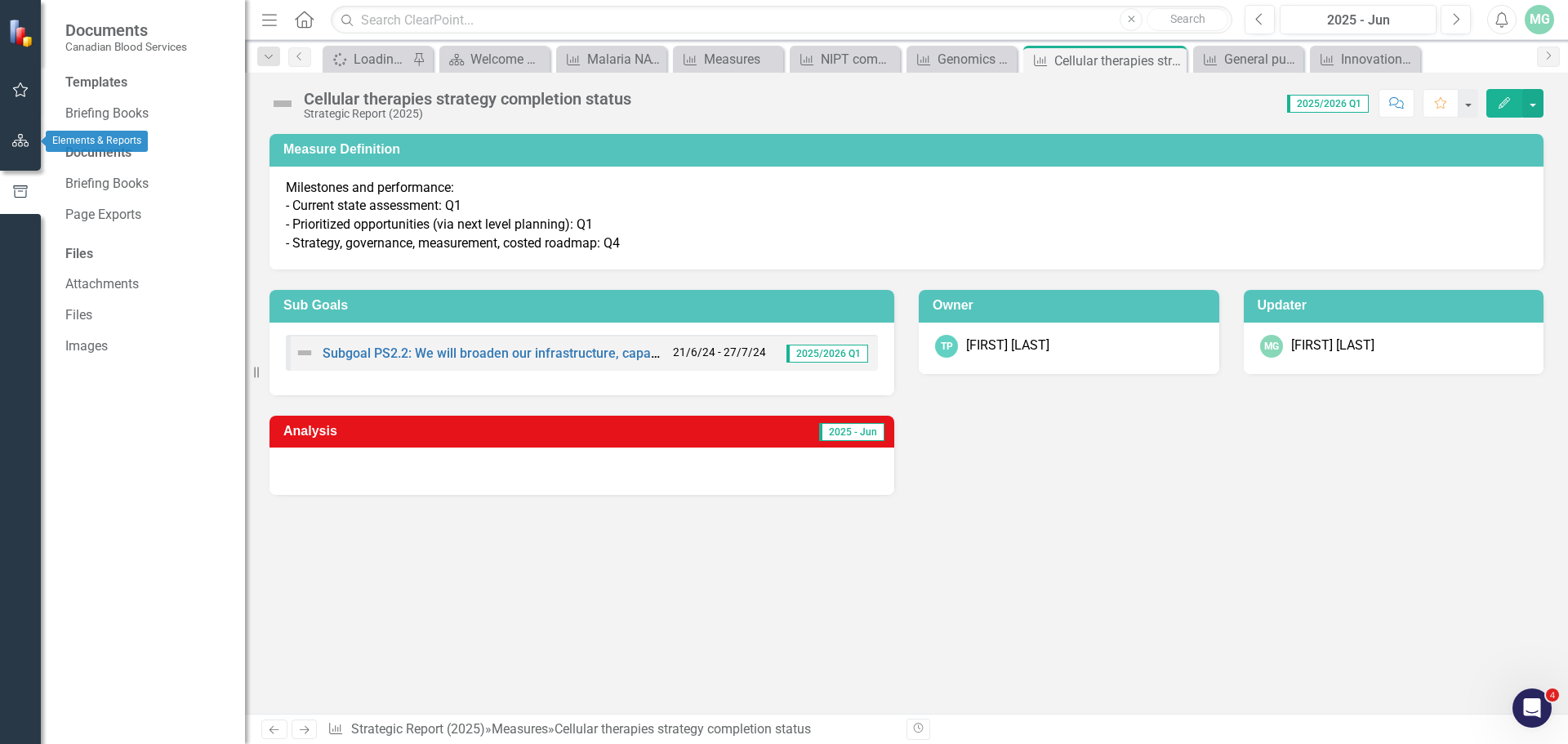 click at bounding box center [20, 140] 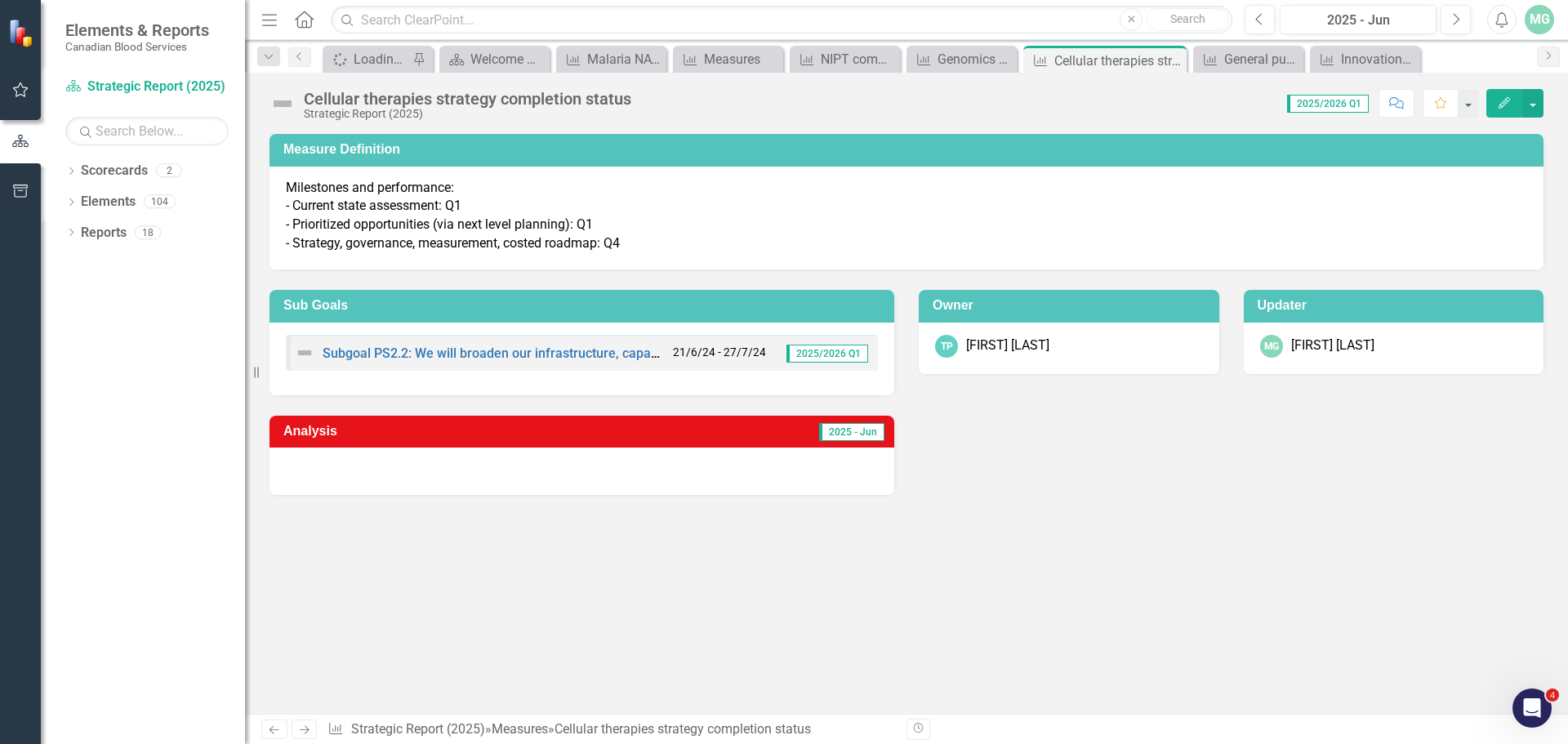 click on "Milestones and performance: - Current state assessment: Q1 - Prioritized opportunities (via next level planning): Q1 - Strategy, governance, measurement, costed roadmap: Q4" at bounding box center (906, 216) 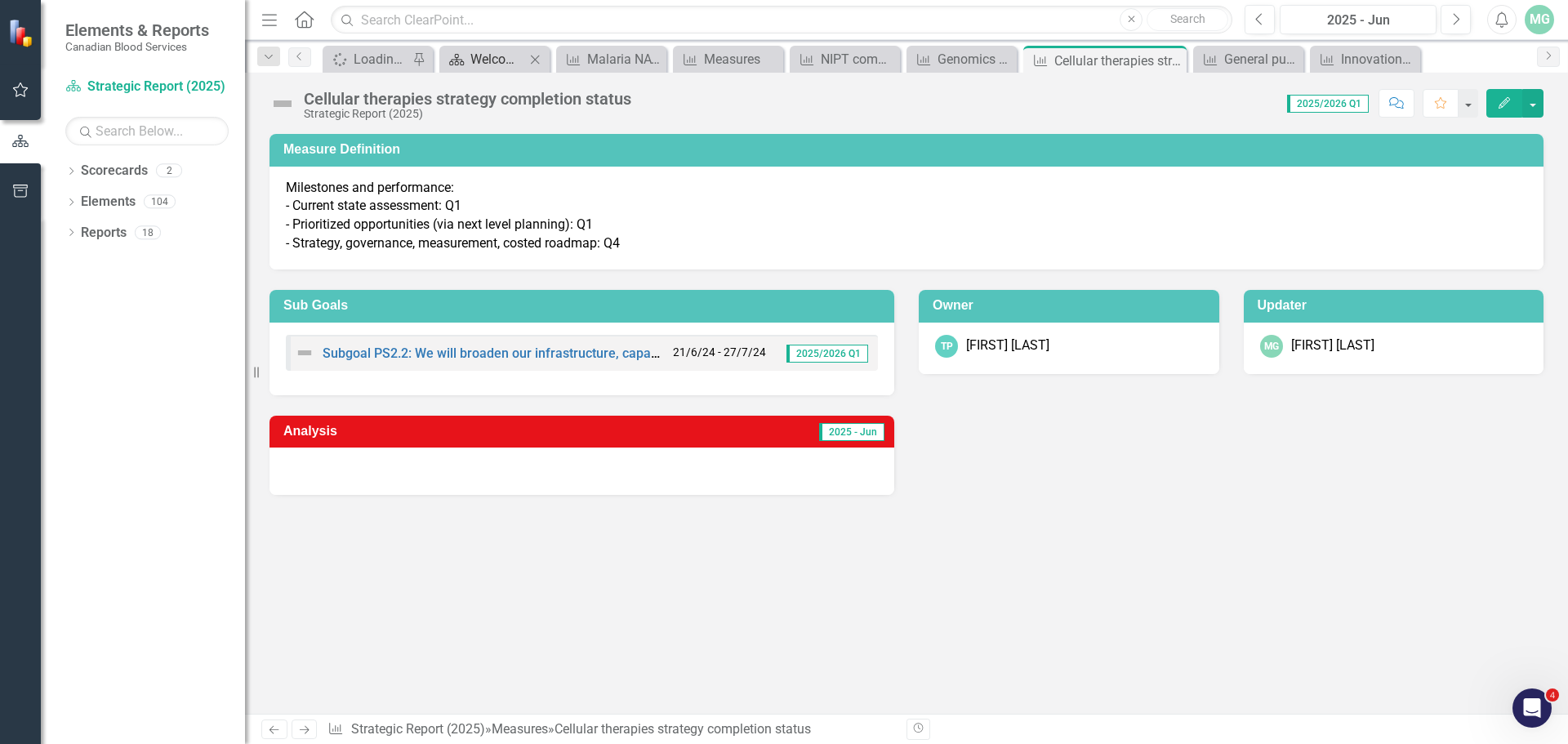 click on "Welcome Page" at bounding box center (497, 59) 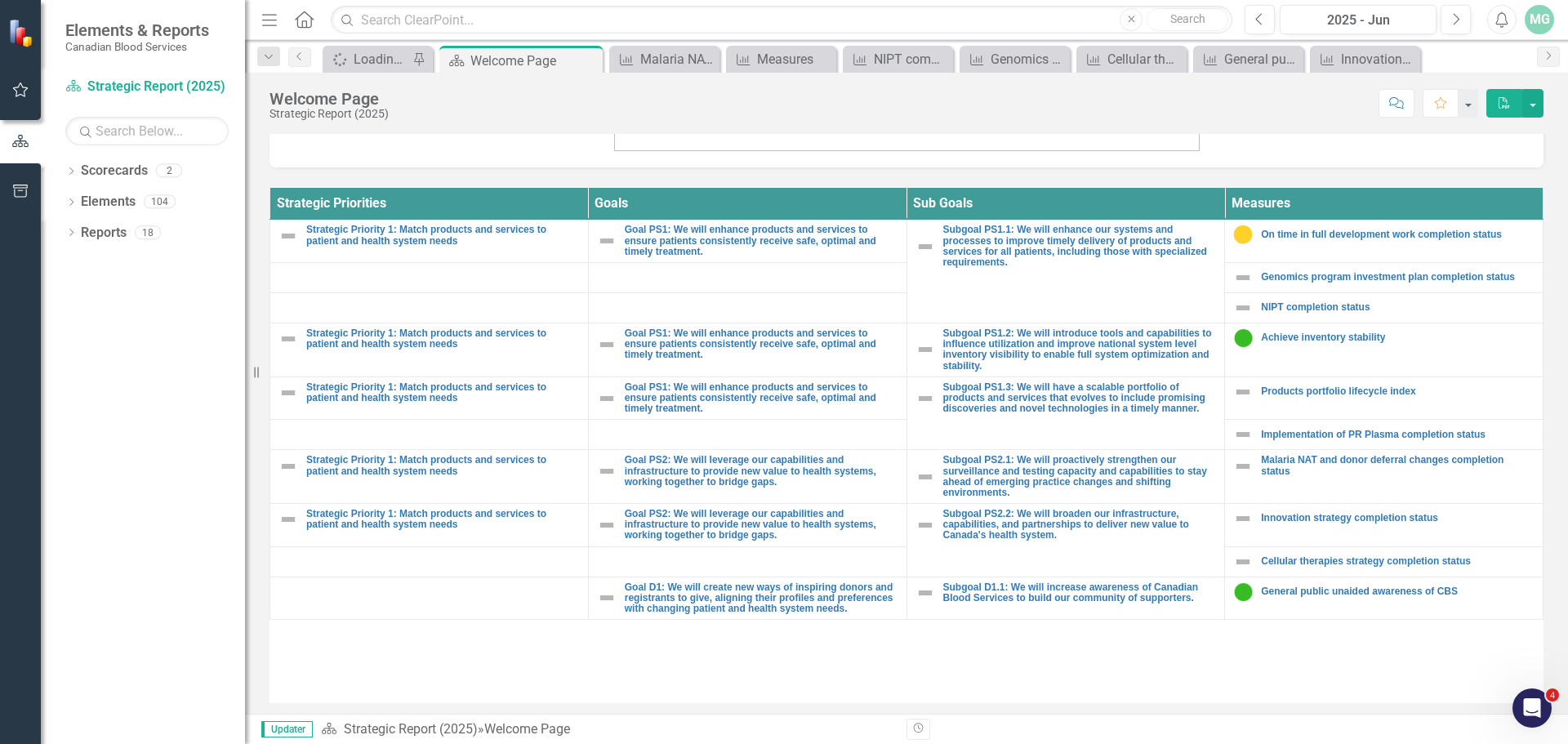 scroll, scrollTop: 572, scrollLeft: 0, axis: vertical 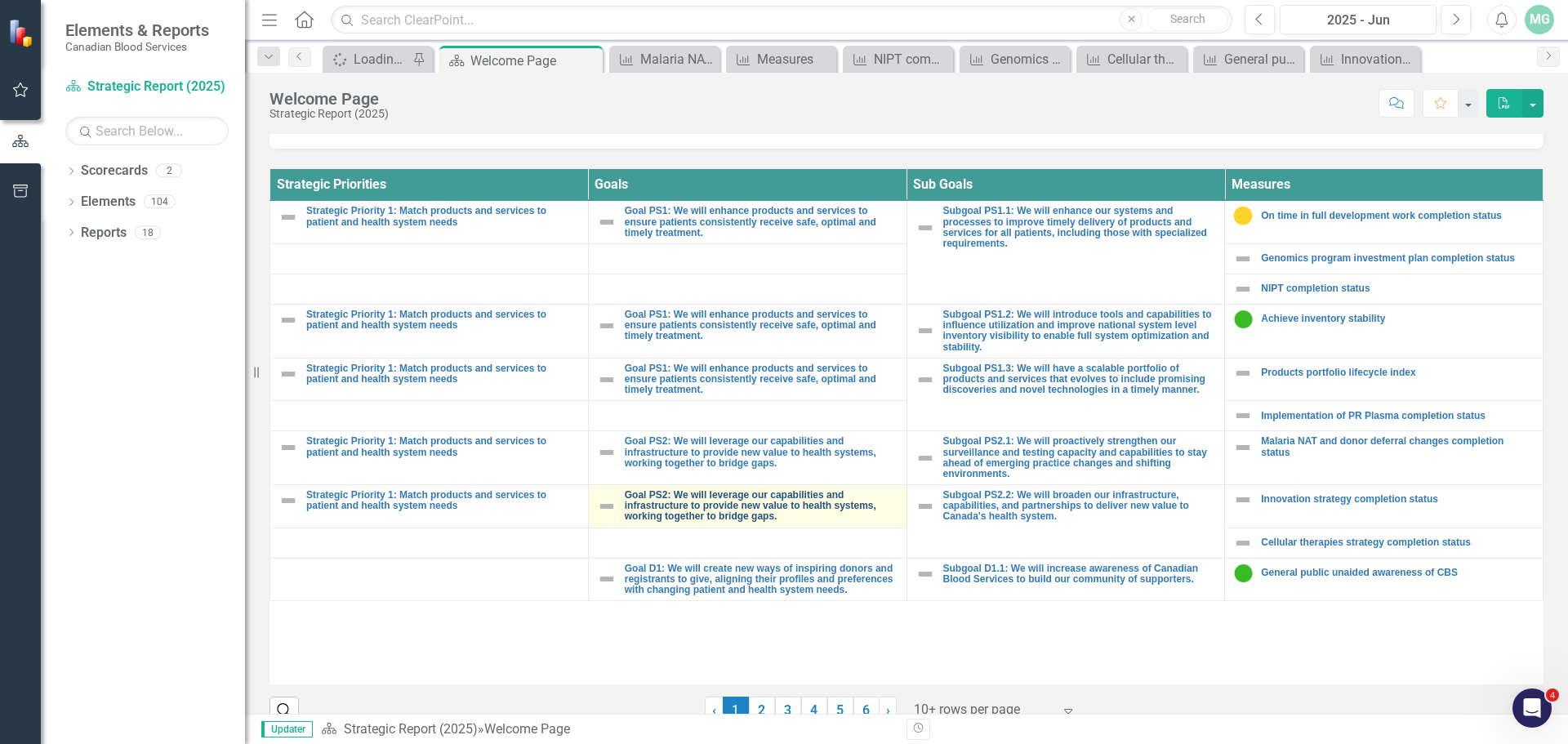 click on "Goal PS2: We will leverage our capabilities and infrastructure to provide new value to health systems, working together to bridge gaps." at bounding box center (761, 506) 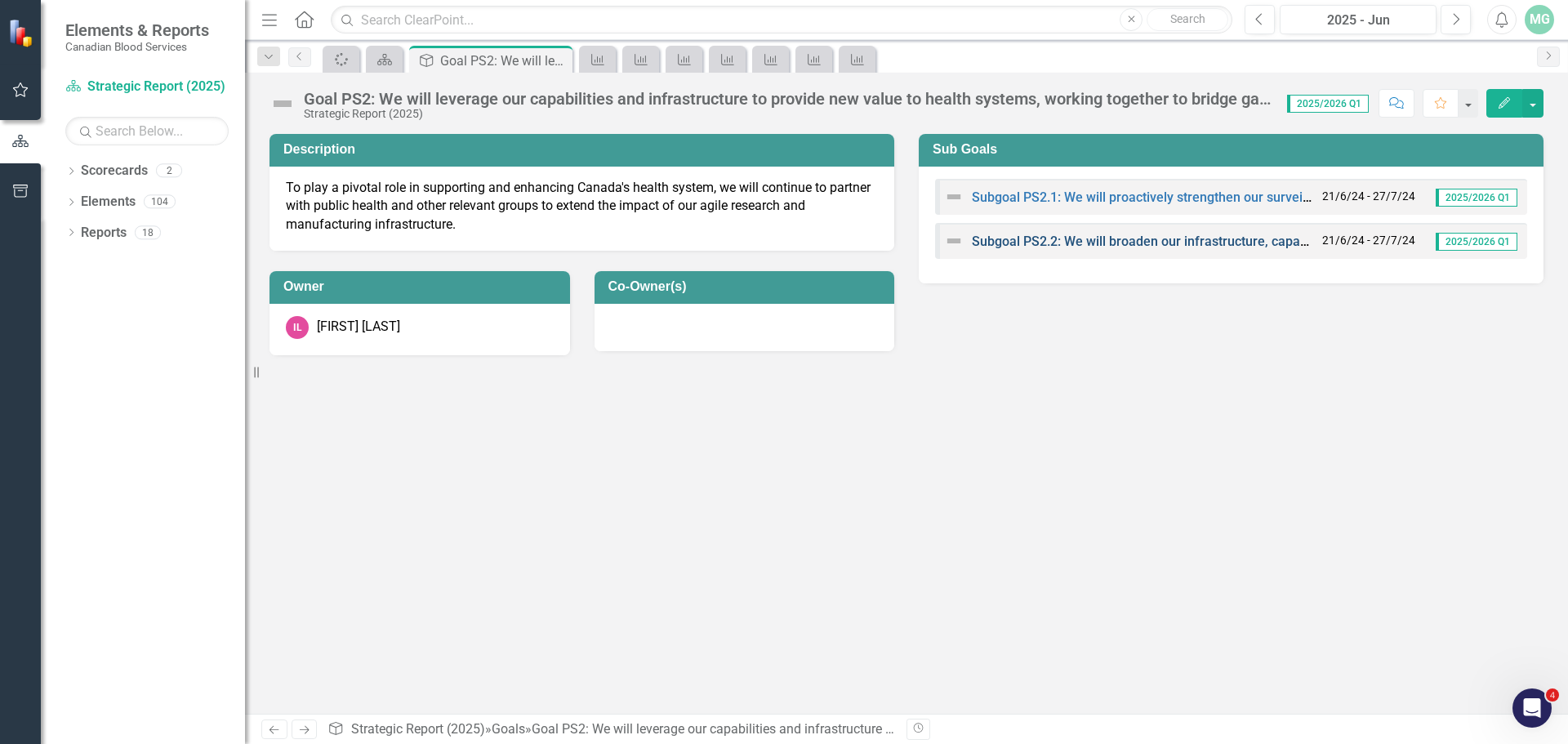 click on "Subgoal PS2.2: We will broaden our infrastructure, capabilities, and partnerships to deliver  new value to Canada's health system." at bounding box center [1348, 241] 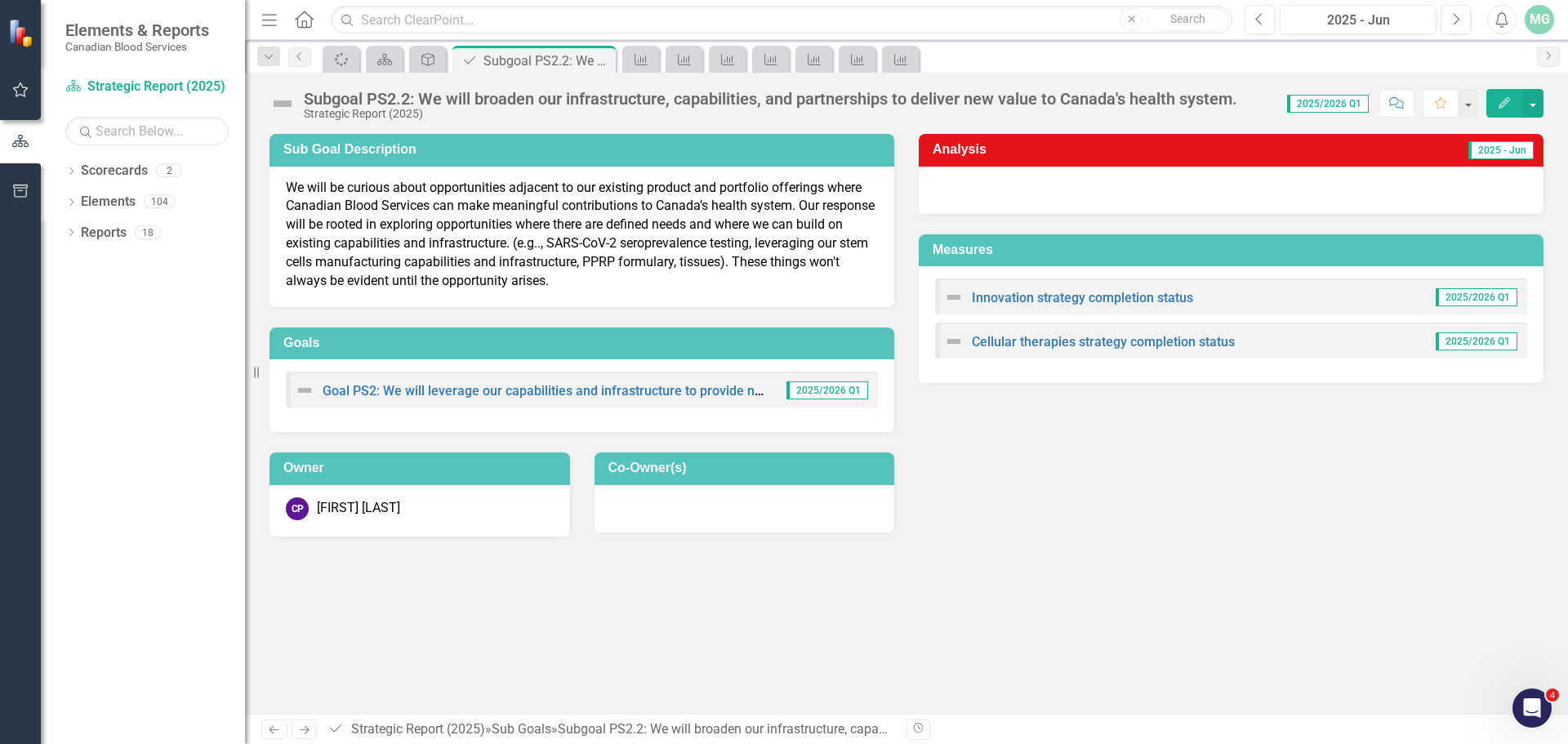 click on "Previous" at bounding box center (274, 729) 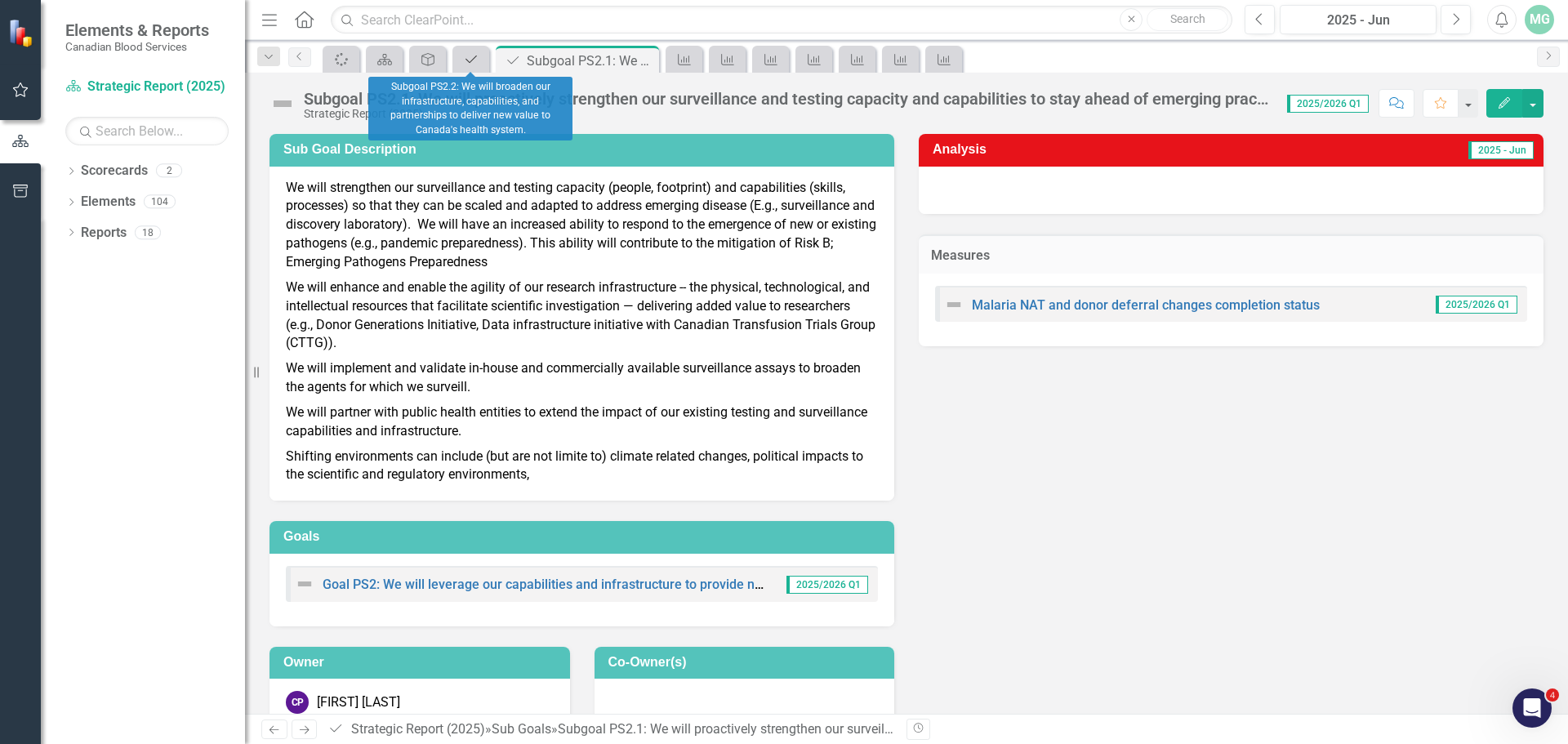 click on "Sub Goals" at bounding box center (471, 60) 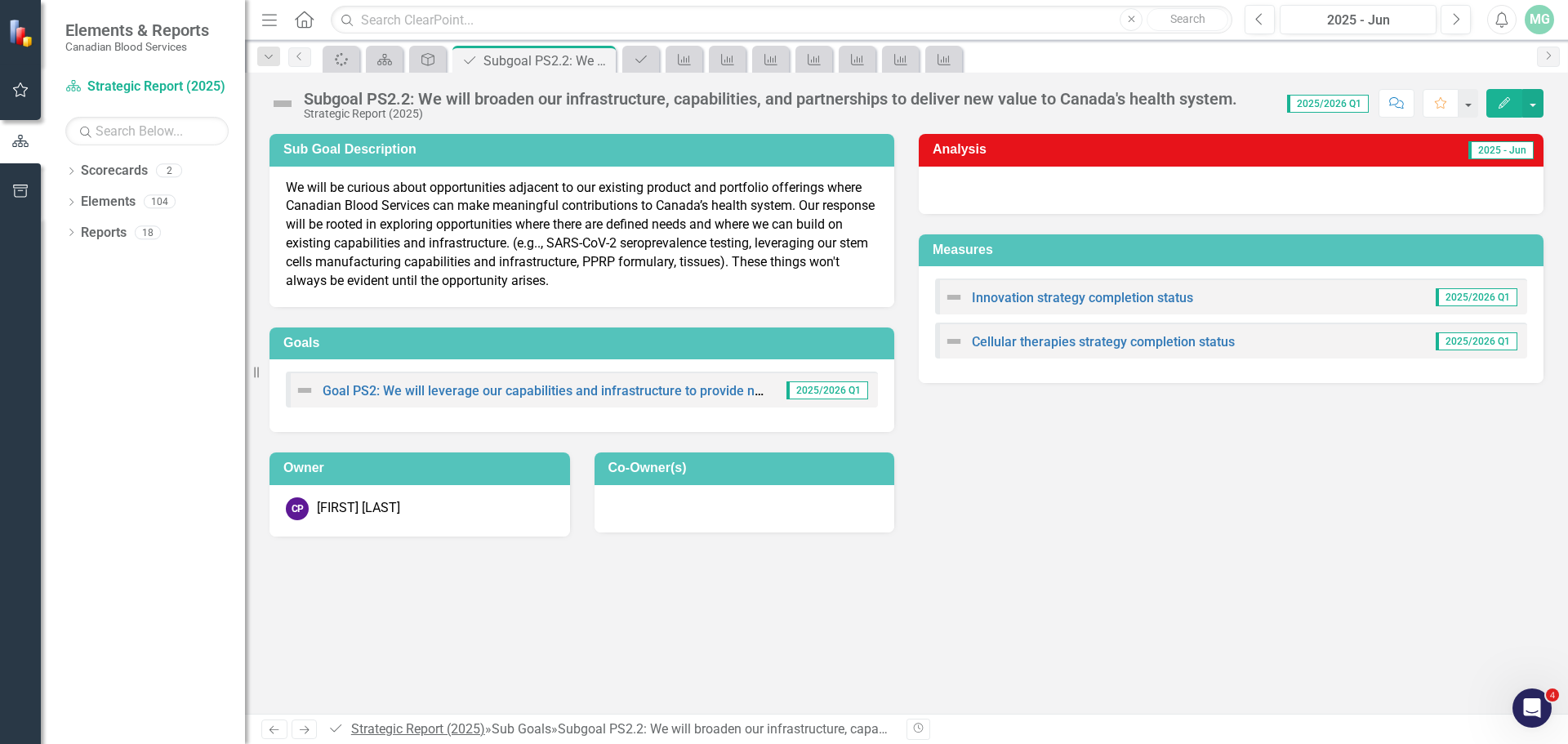 click on "Strategic Report (2025)" at bounding box center [418, 728] 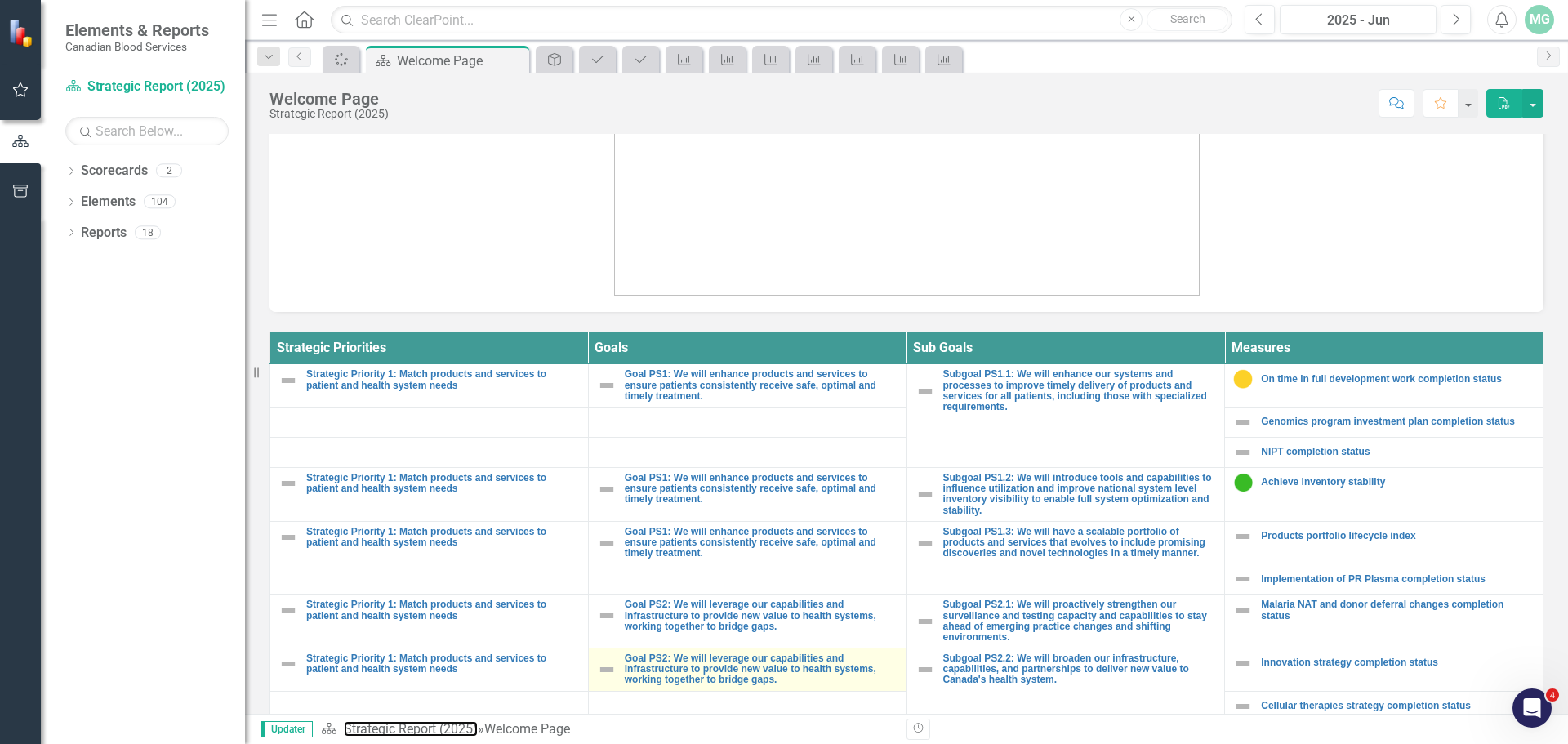 scroll, scrollTop: 599, scrollLeft: 0, axis: vertical 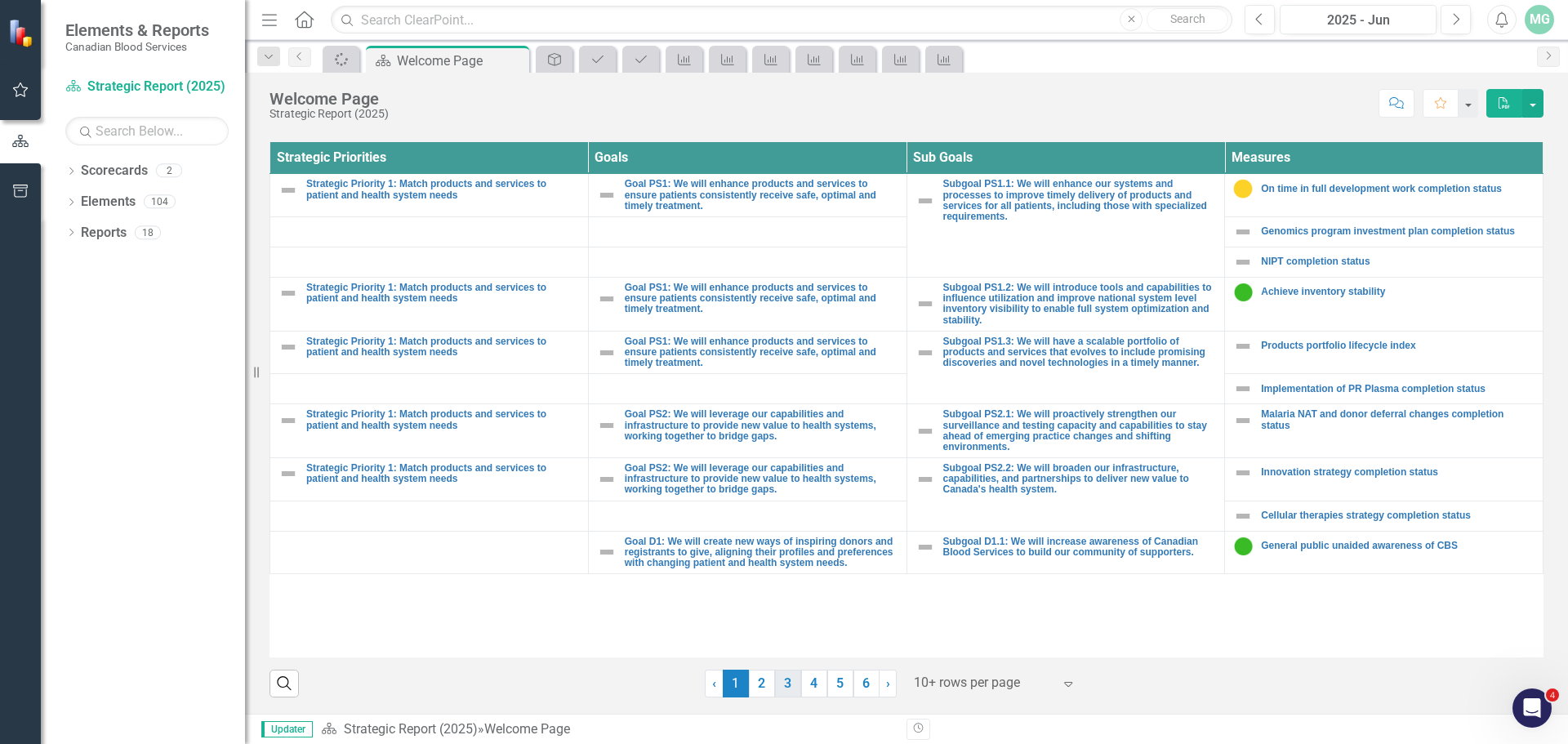 click on "3" at bounding box center (788, 684) 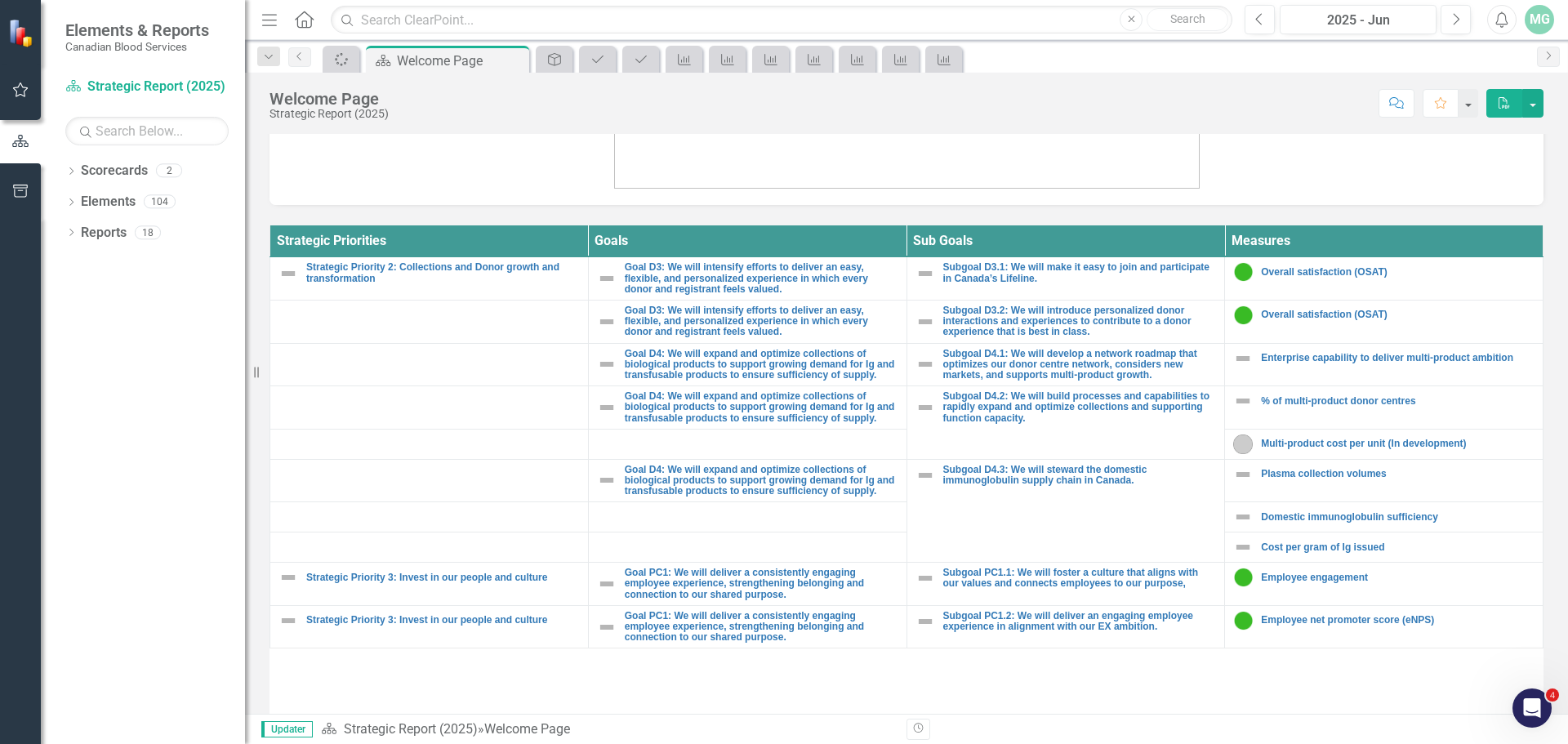 scroll, scrollTop: 599, scrollLeft: 0, axis: vertical 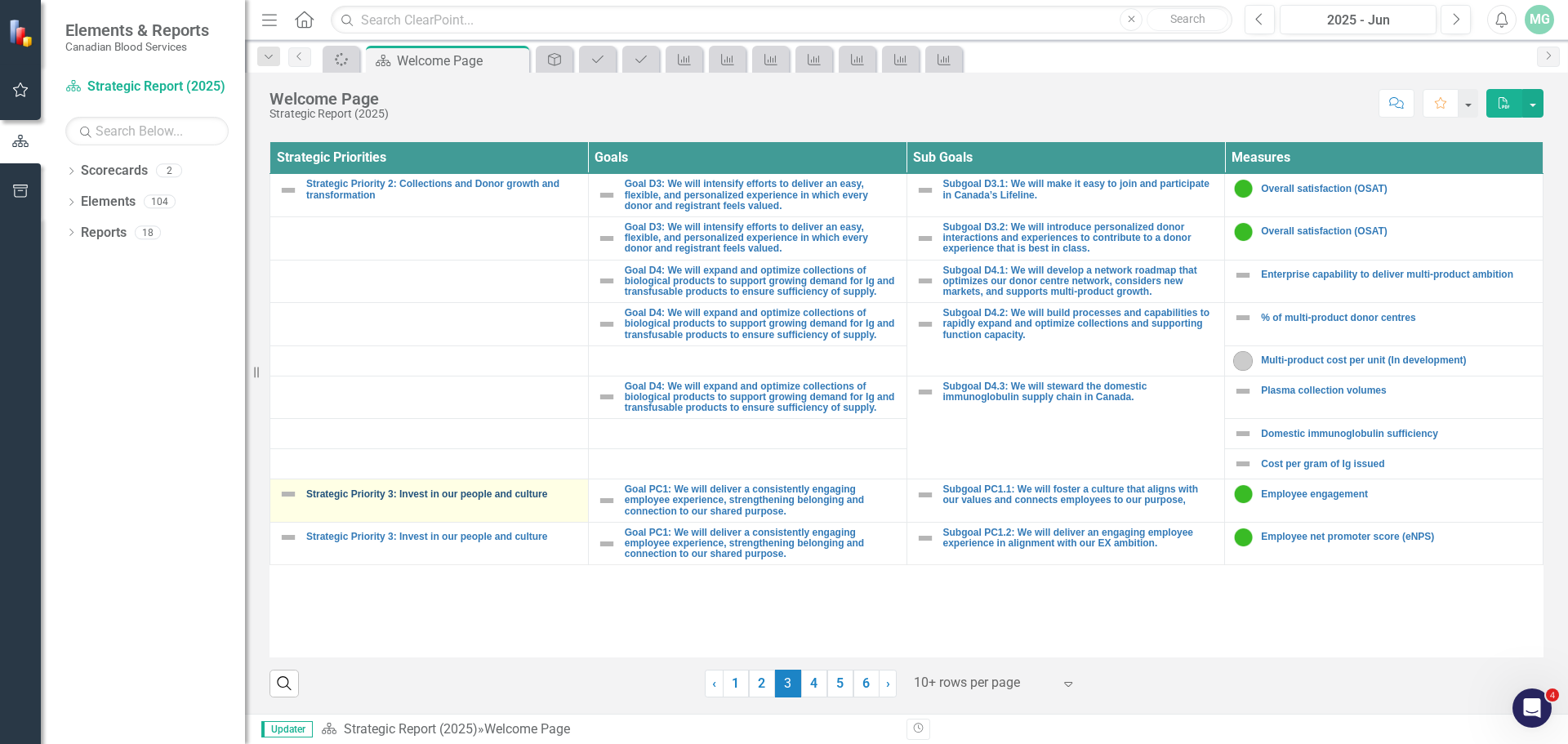 click on "Strategic Priority 3: Invest in our people and culture" at bounding box center (443, 494) 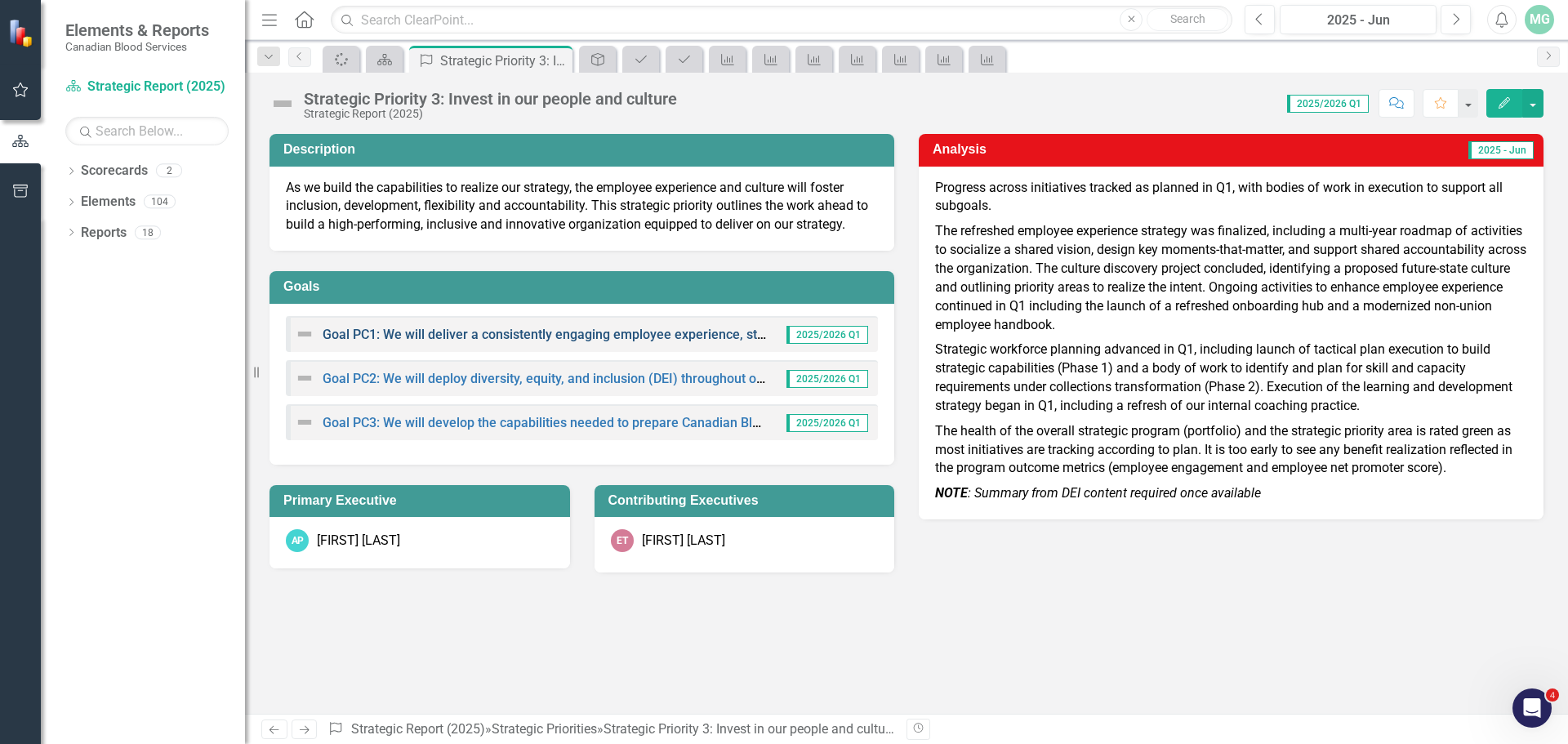 click on "Goal PC1: We will deliver a consistently engaging employee experience, strengthening belonging and connection to our shared purpose." at bounding box center [720, 334] 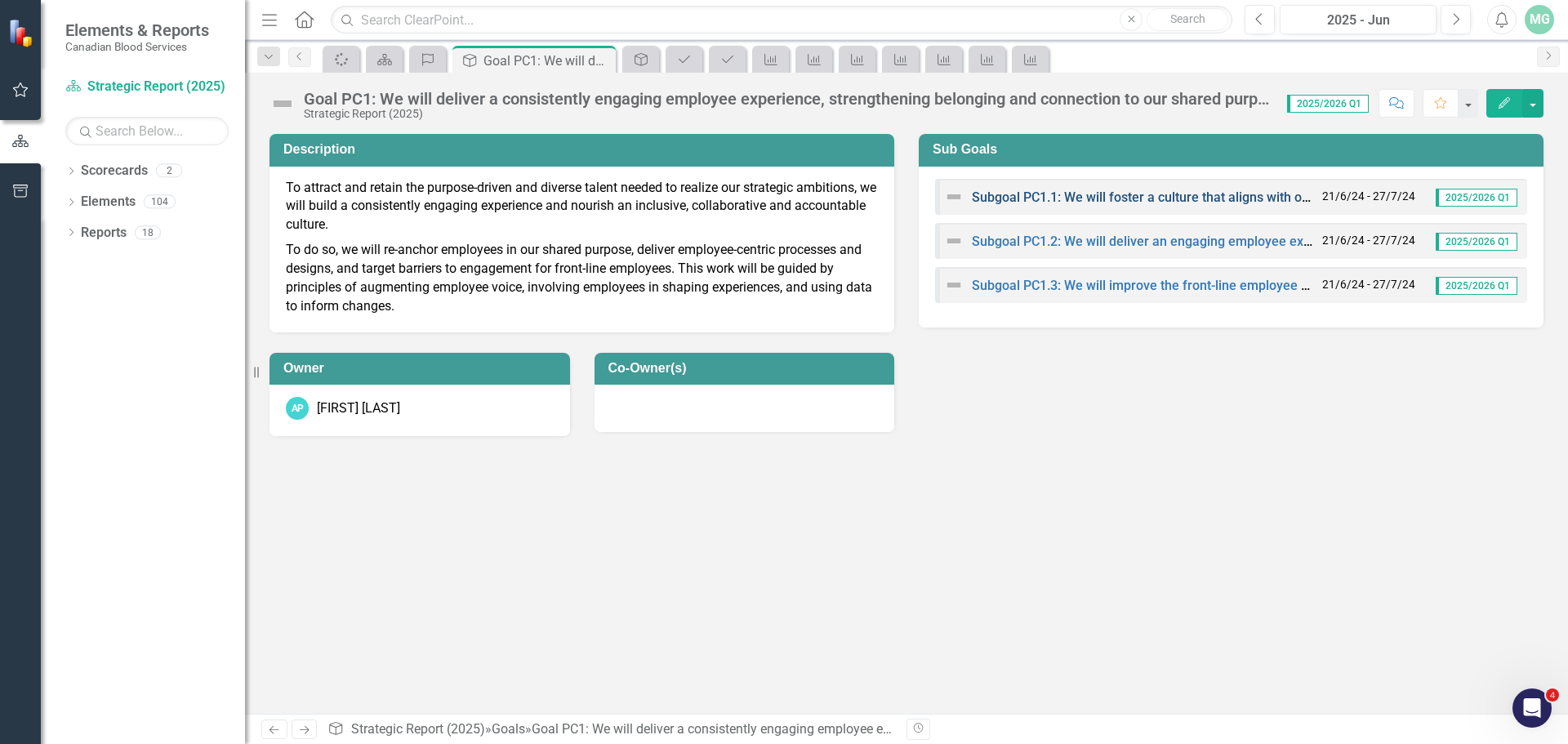 click on "Subgoal PC1.1: We will foster a culture that aligns with our values and connects employees to our purpose," at bounding box center [1285, 197] 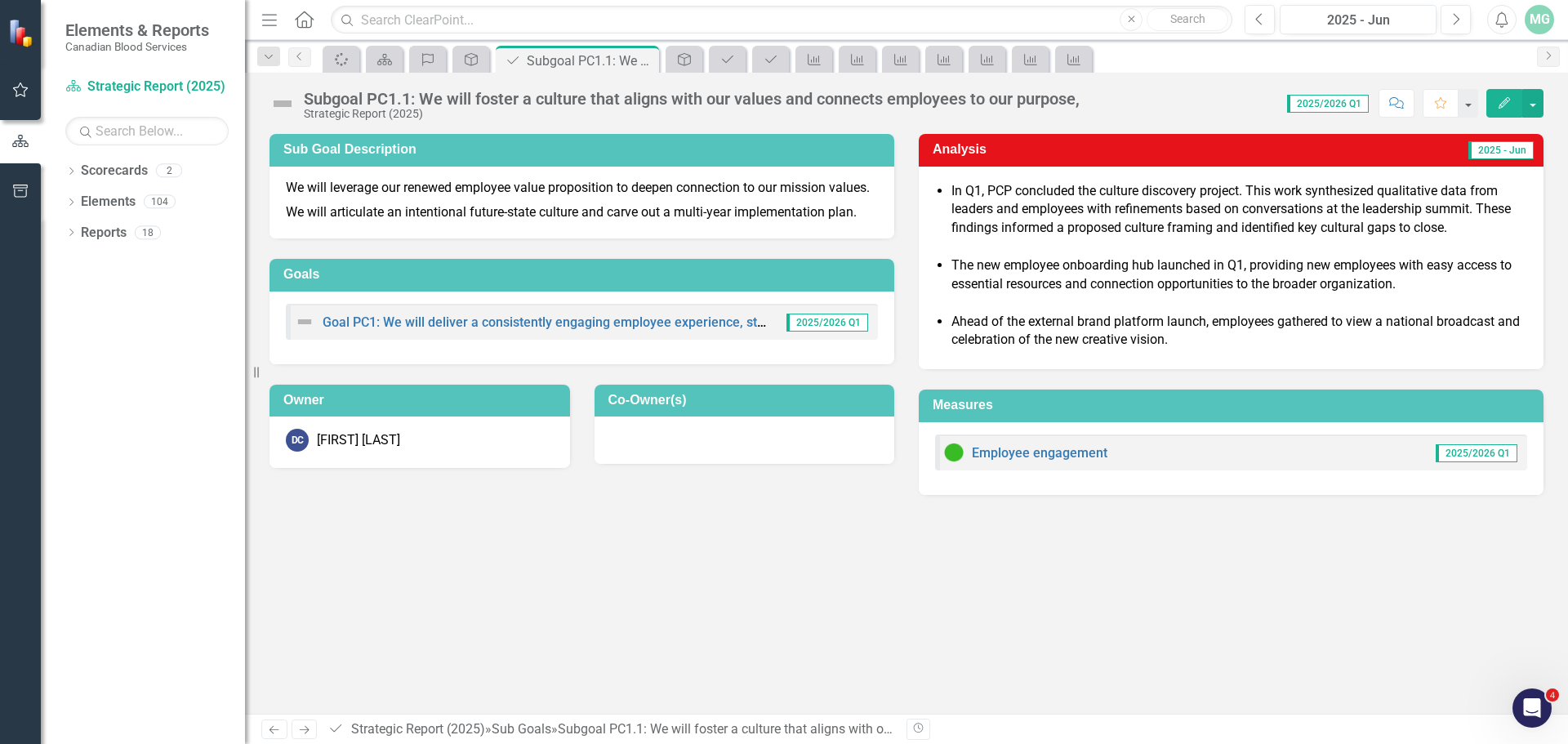 click on "Next" at bounding box center (304, 729) 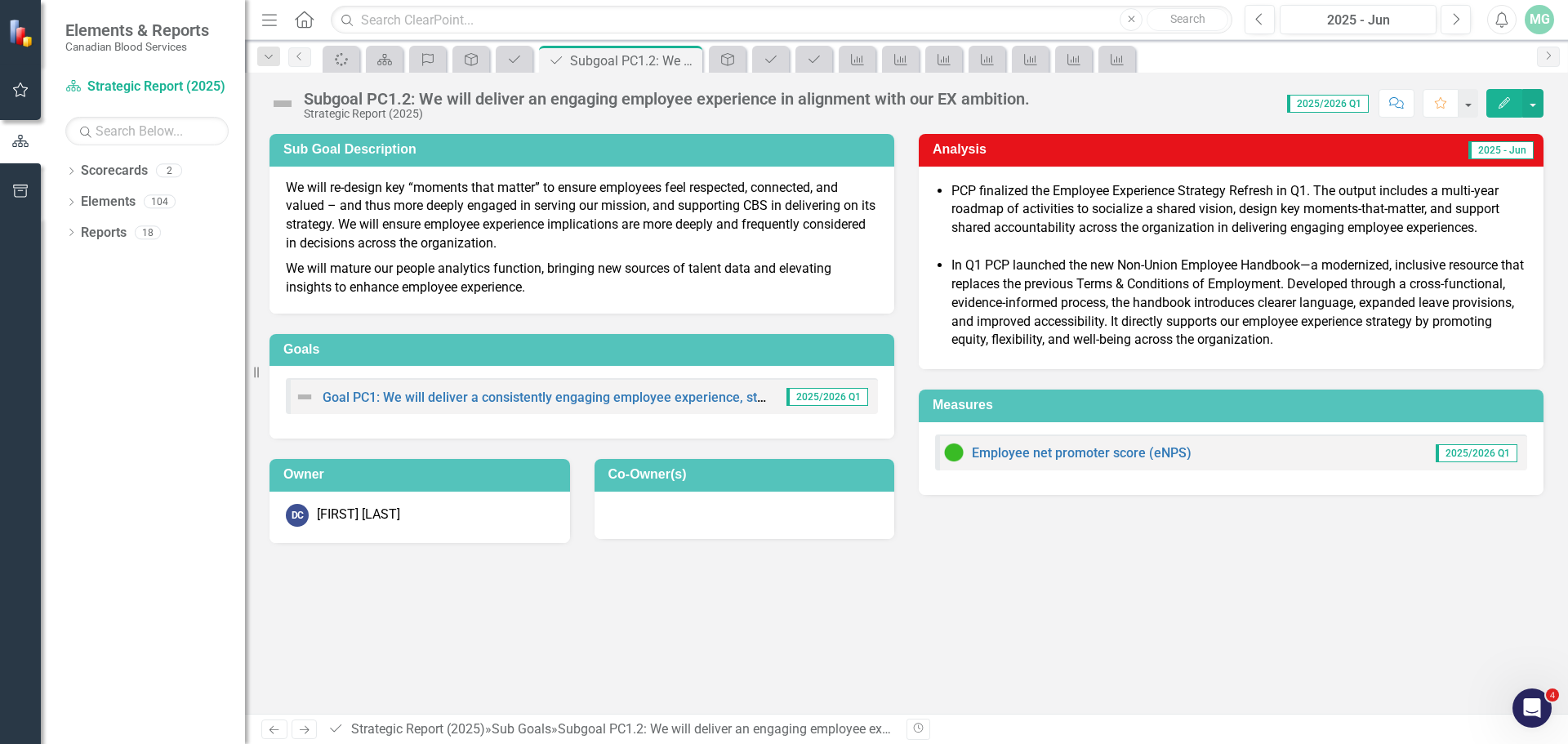 click at bounding box center (305, 730) 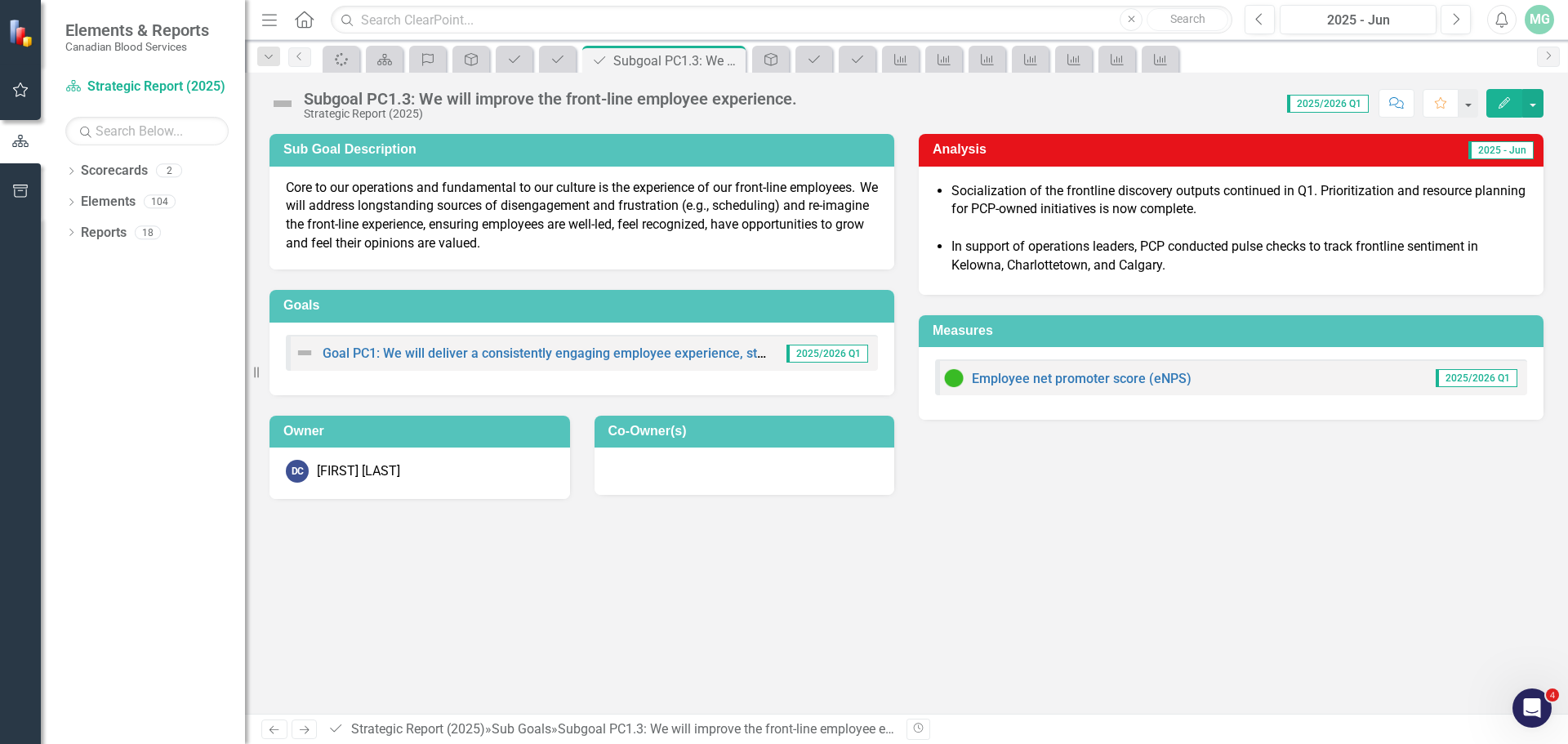 click at bounding box center (305, 730) 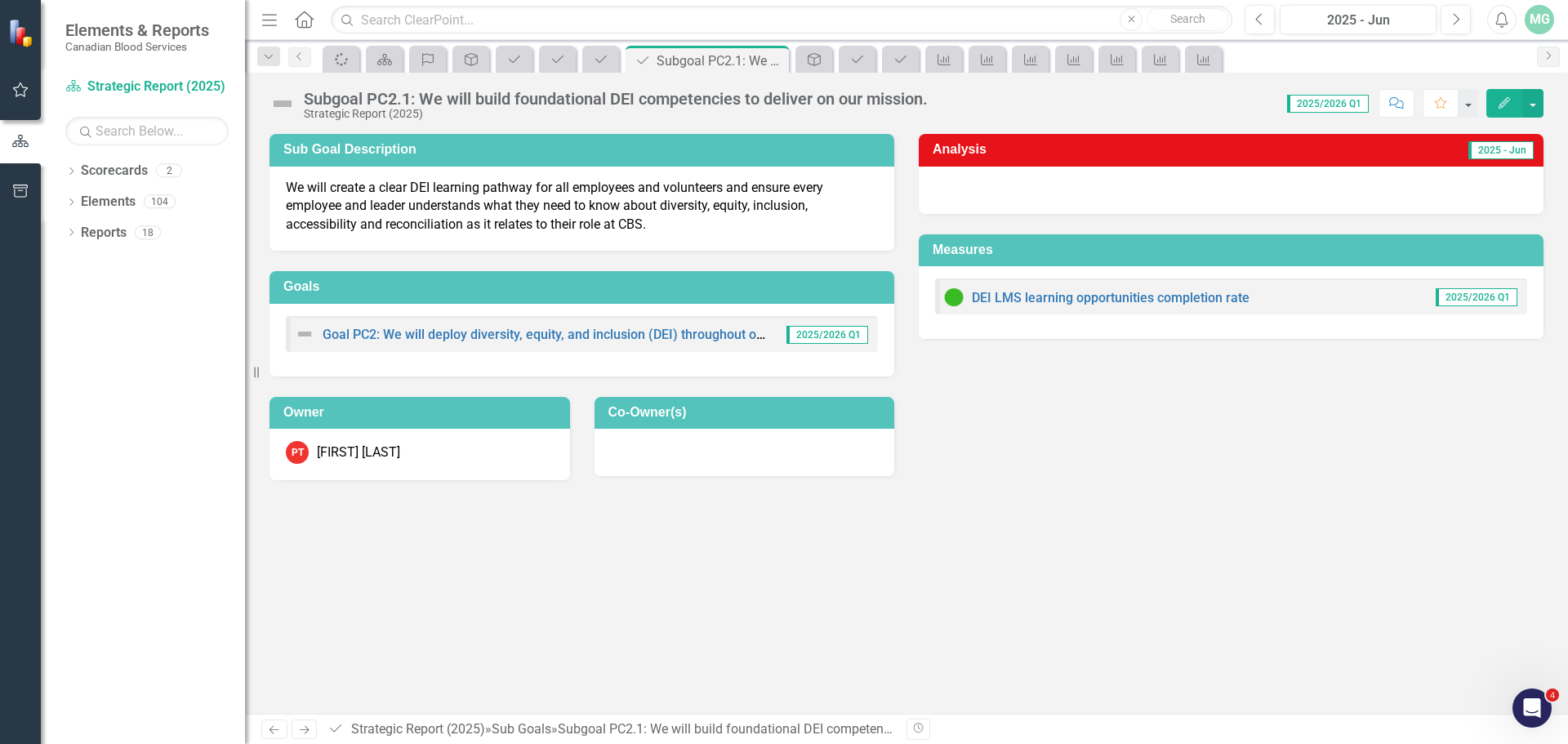 click on "Previous" at bounding box center [274, 729] 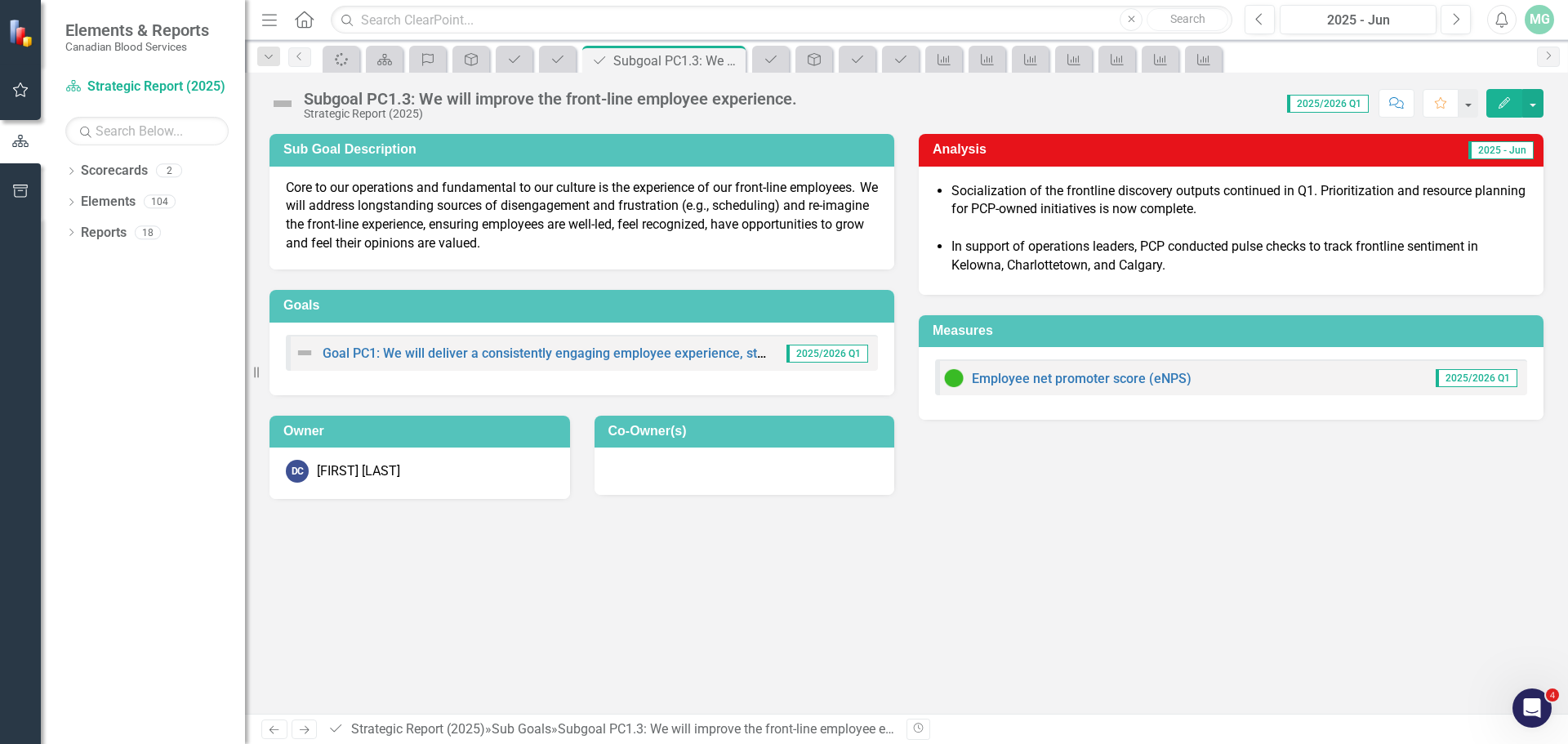 click on "Previous" at bounding box center (274, 729) 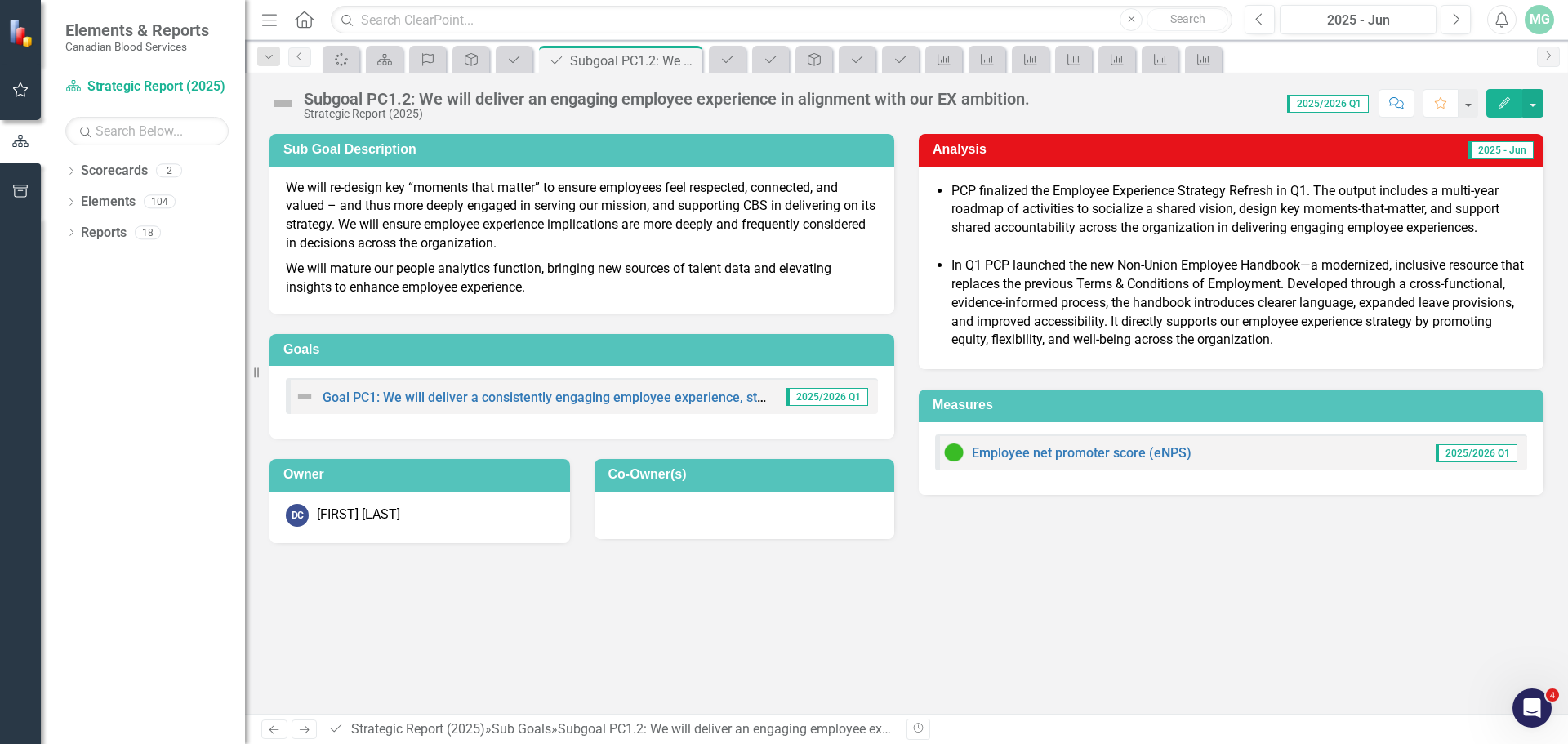 click on "Next" at bounding box center [305, 729] 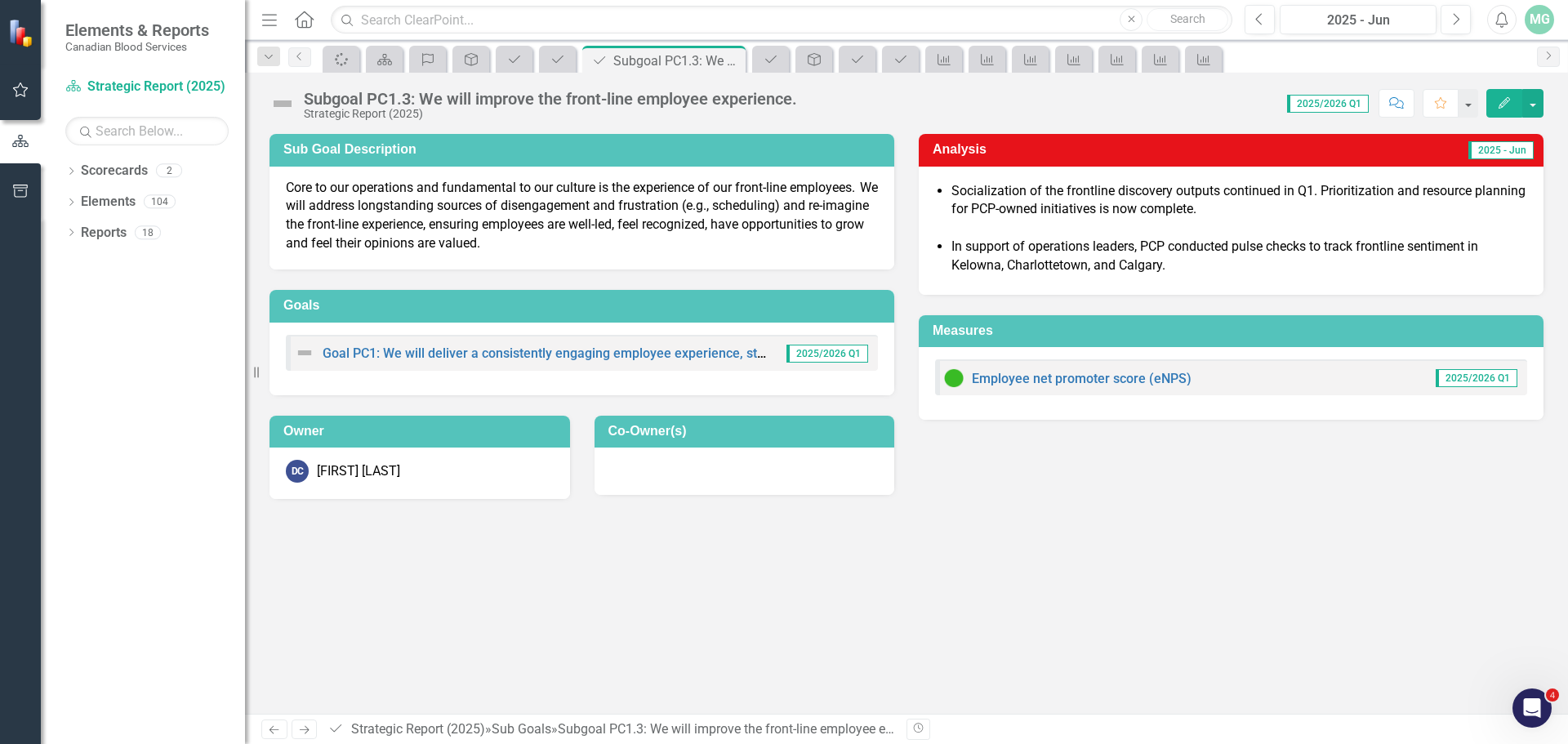 click on "Next" at bounding box center (304, 729) 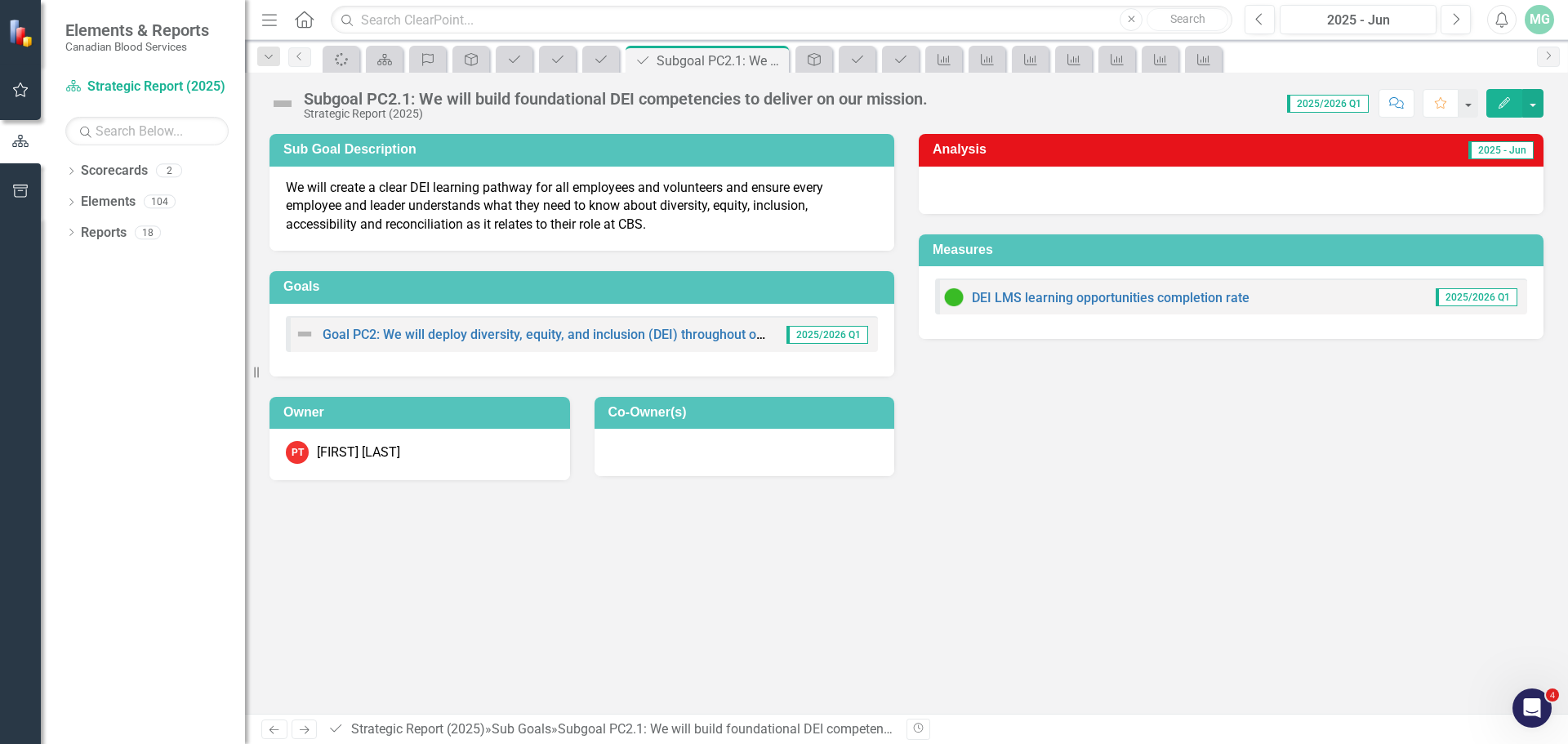 click on "Next" at bounding box center (304, 729) 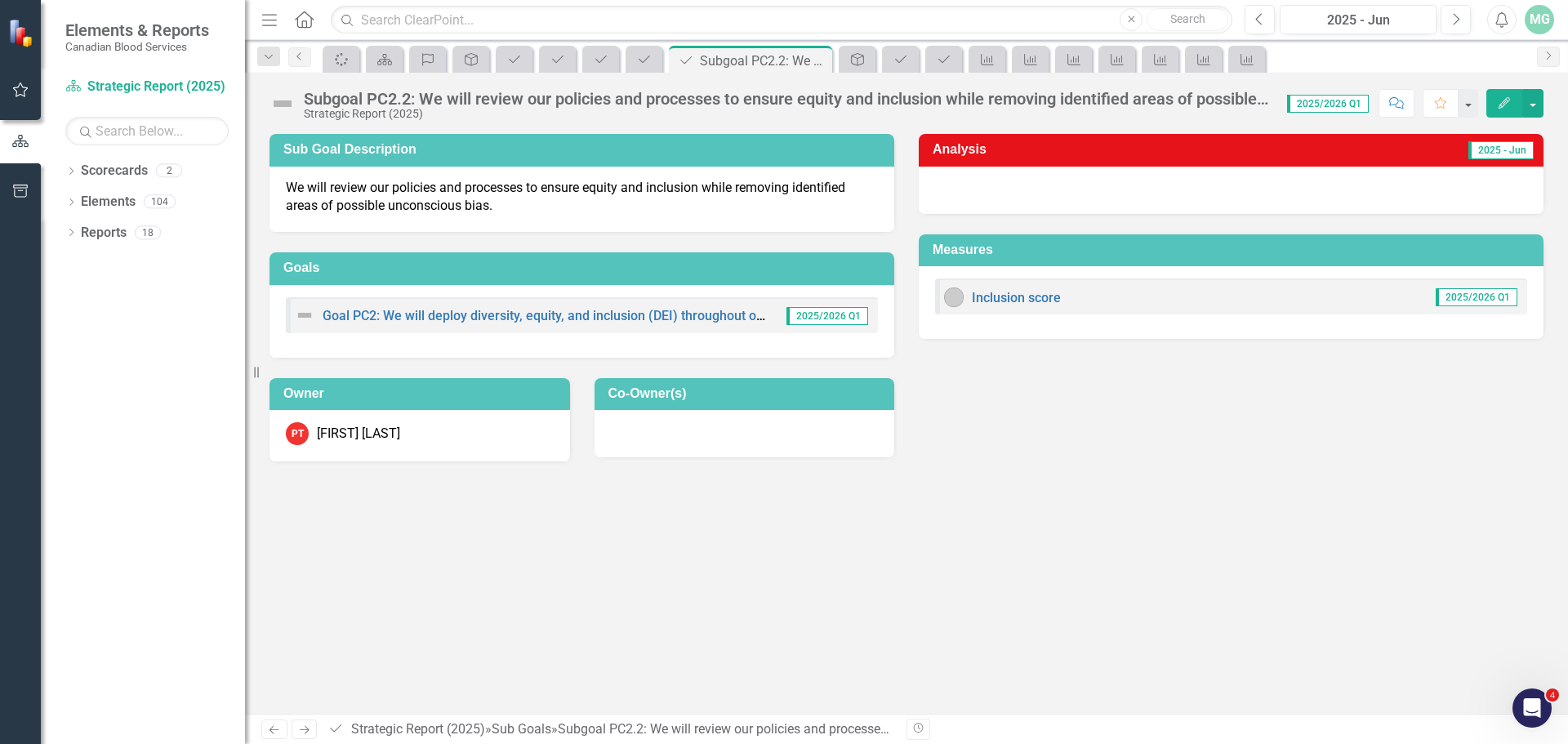 click on "Next" at bounding box center (304, 729) 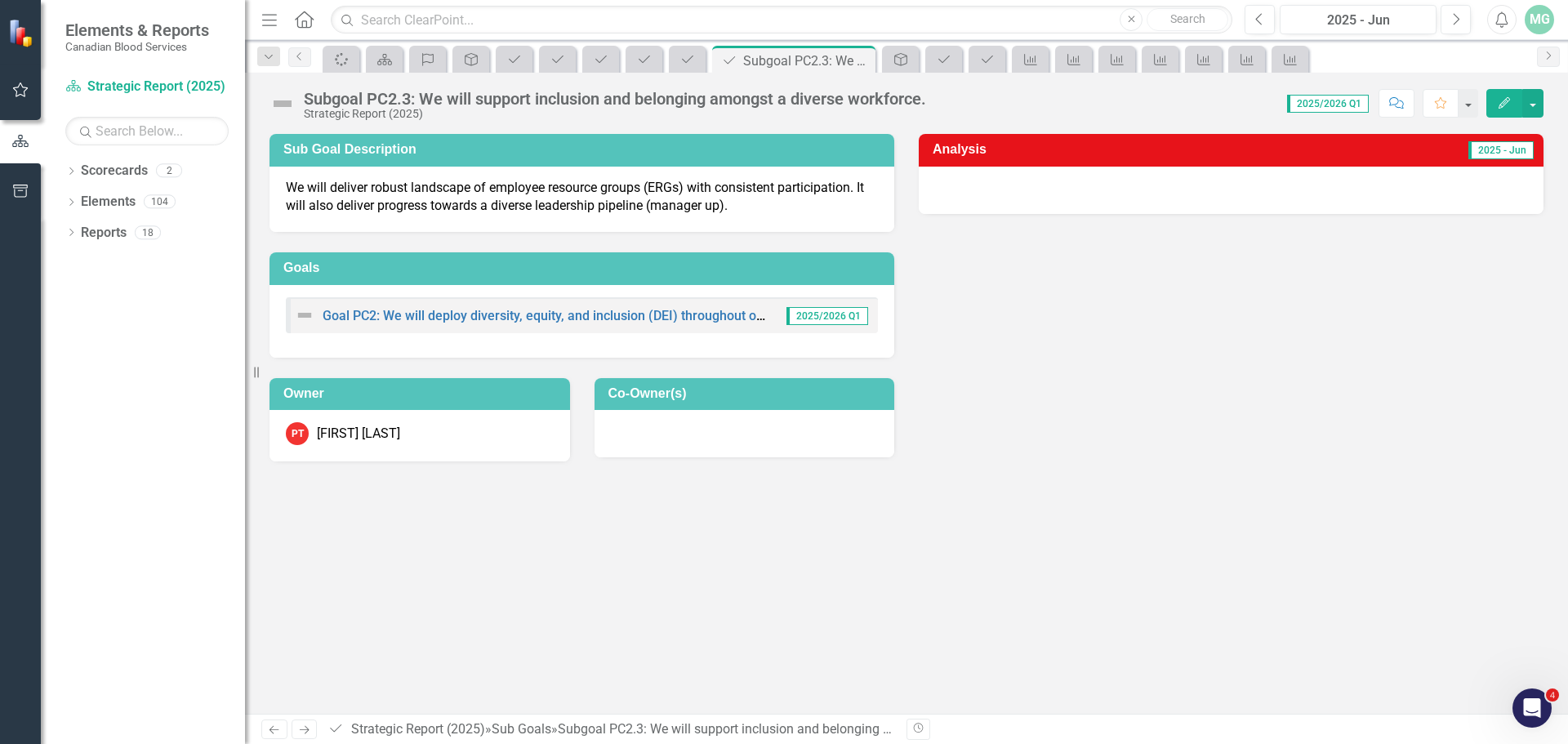 click on "Next" at bounding box center [305, 729] 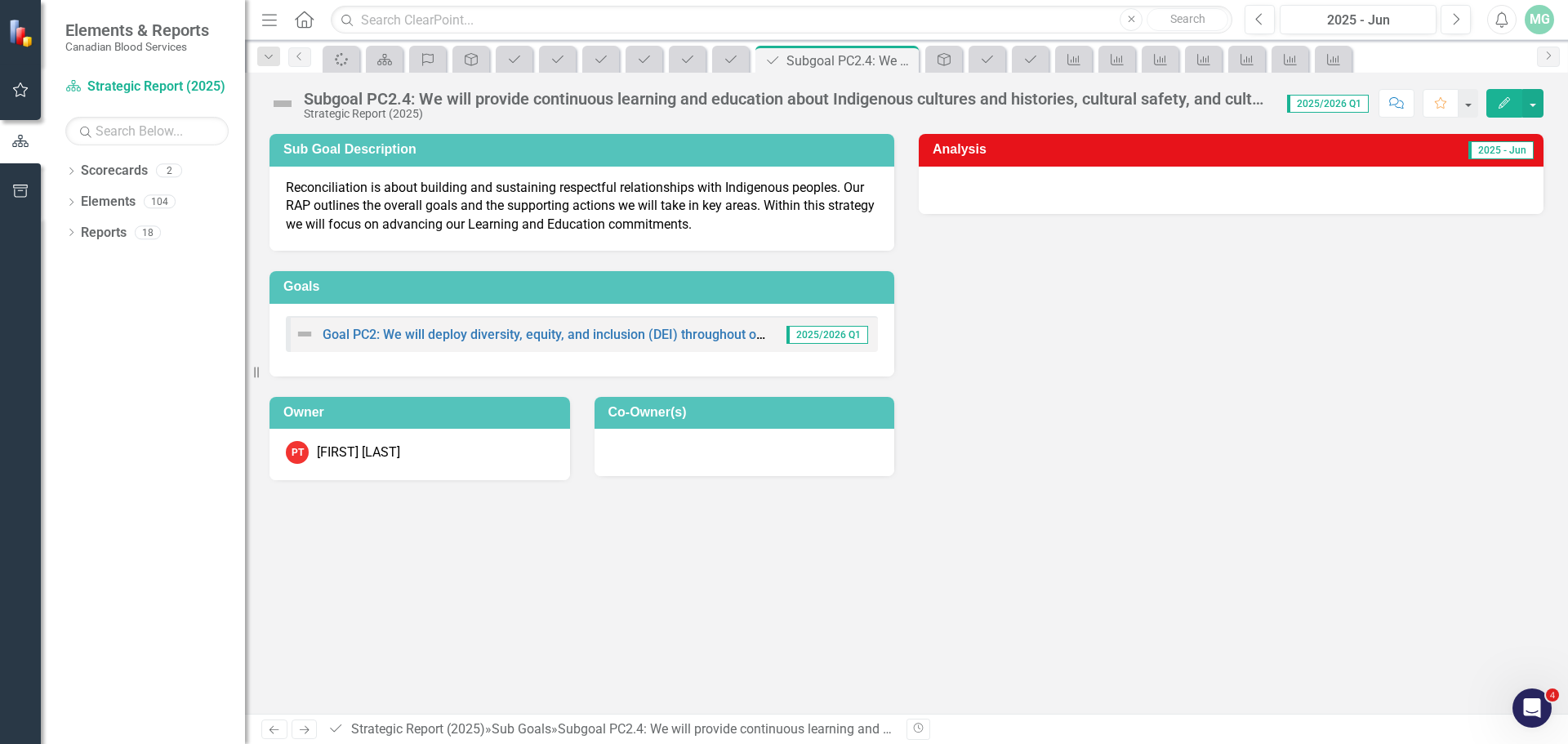 click on "Next" at bounding box center [305, 729] 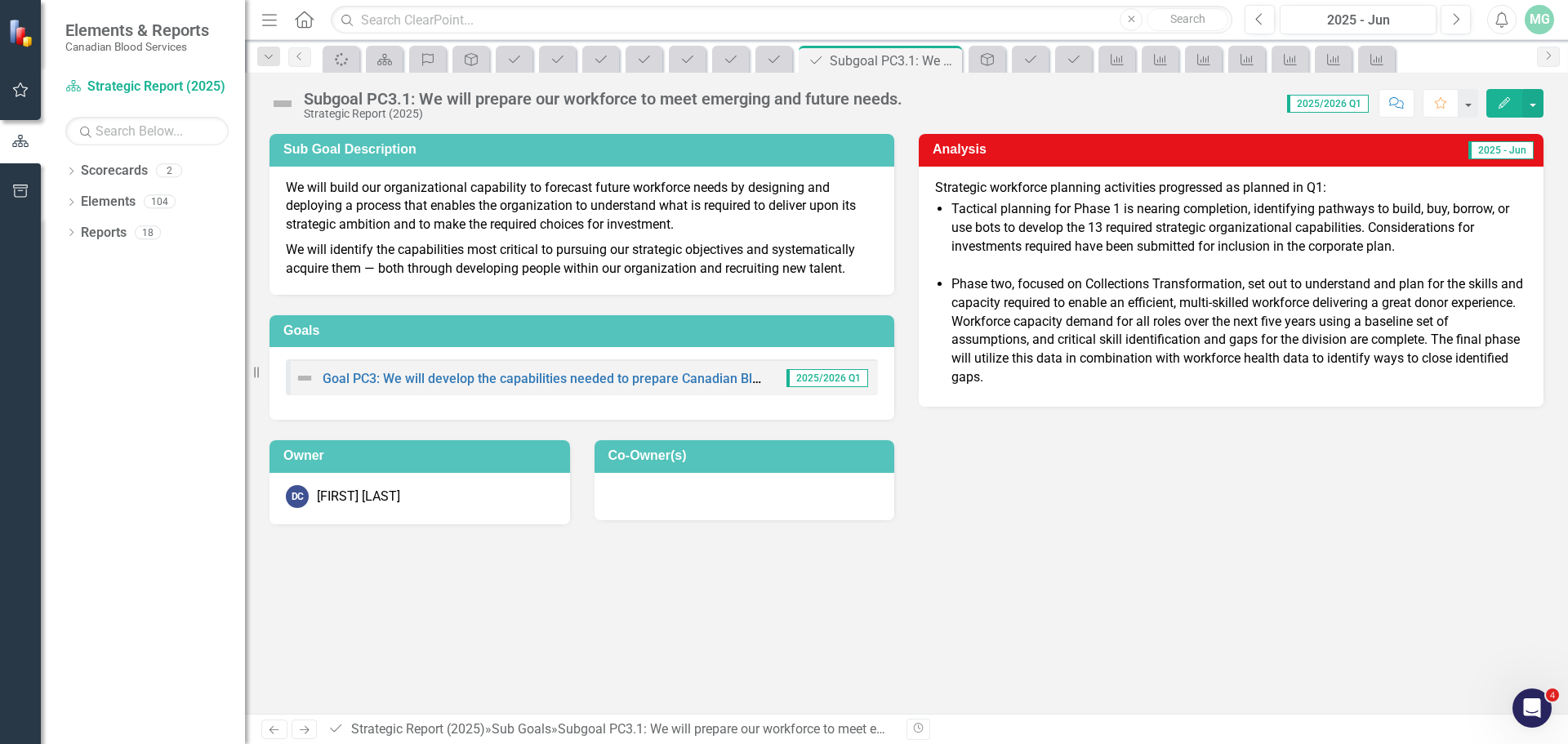 click at bounding box center [274, 730] 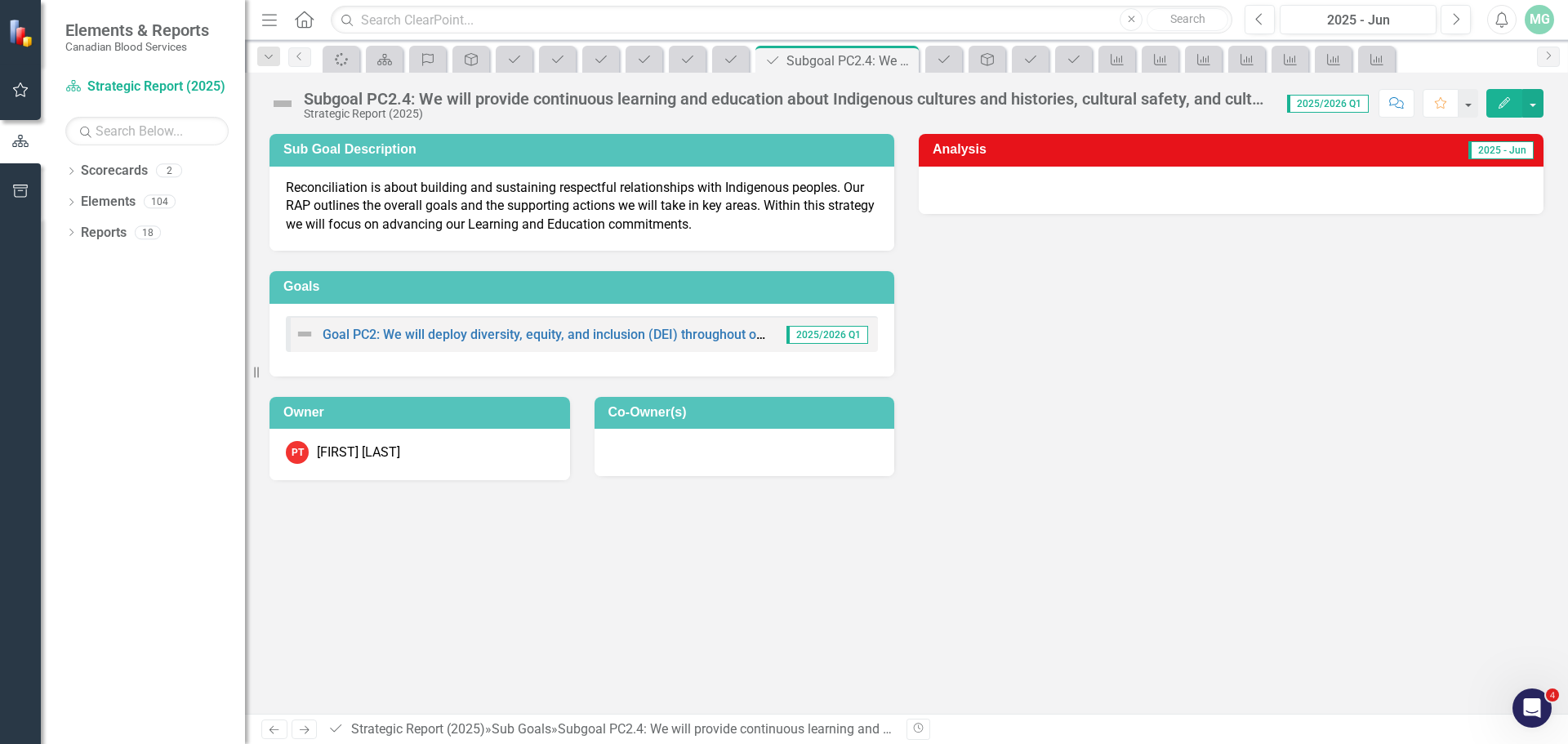 click at bounding box center (274, 730) 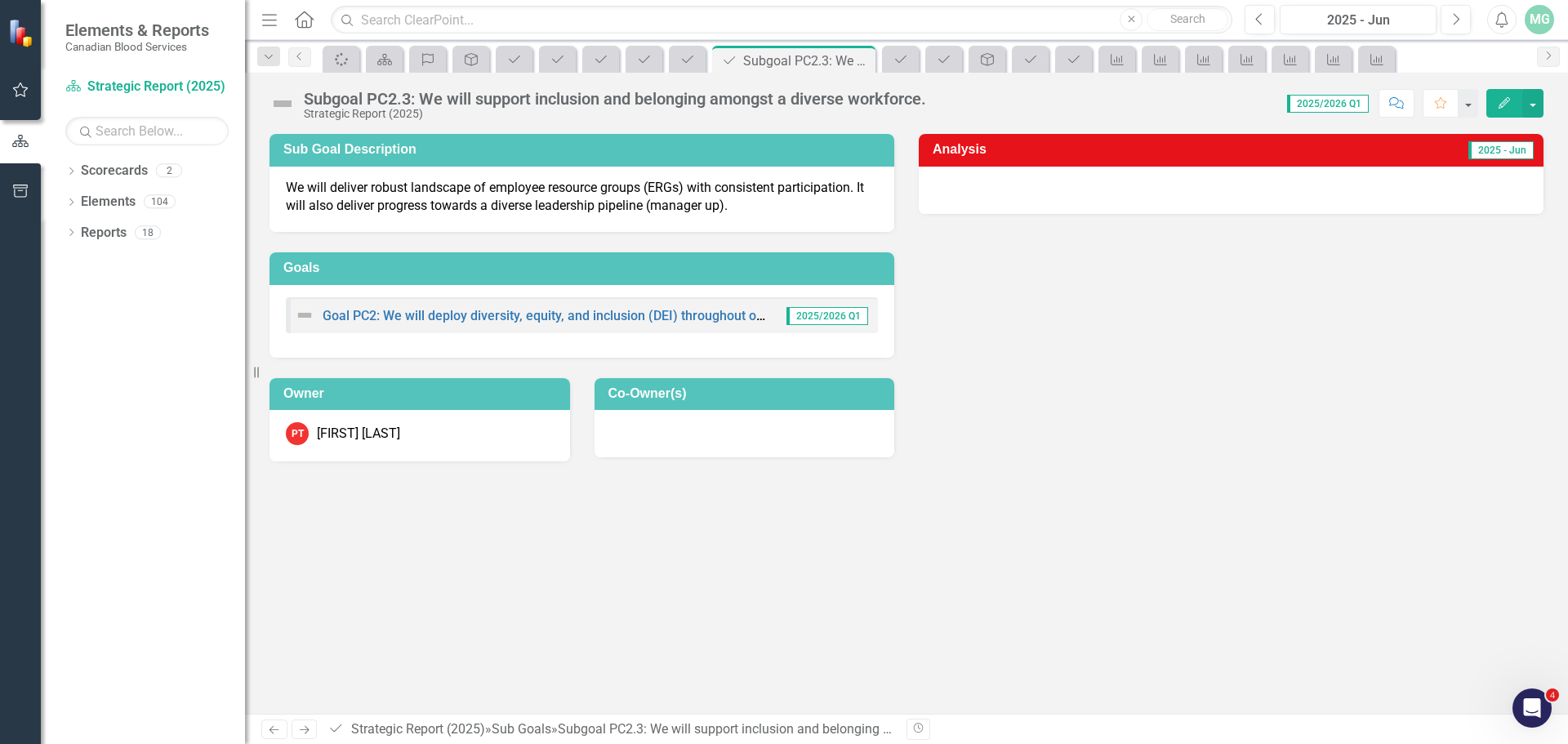 click at bounding box center (305, 730) 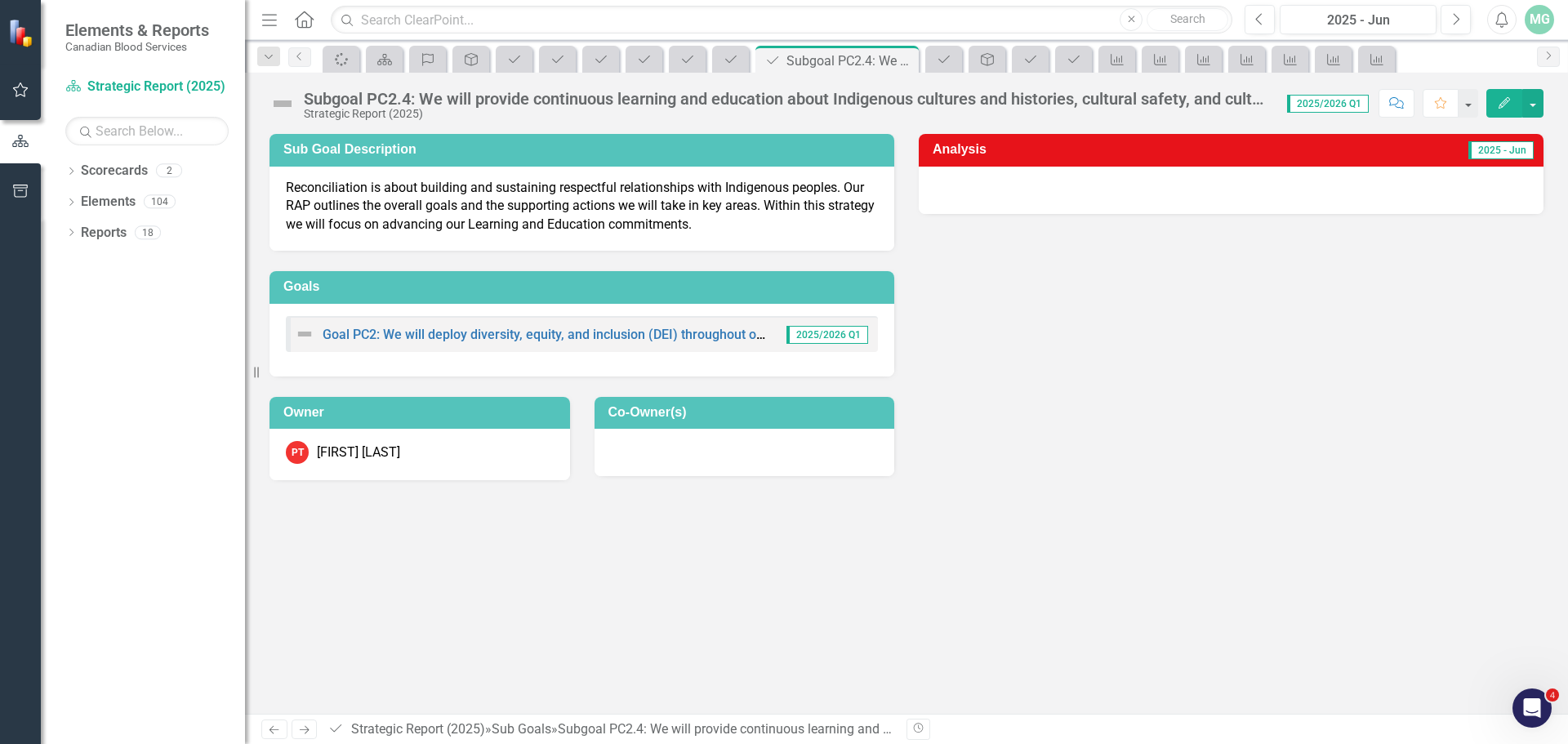 click on "Next" at bounding box center (304, 729) 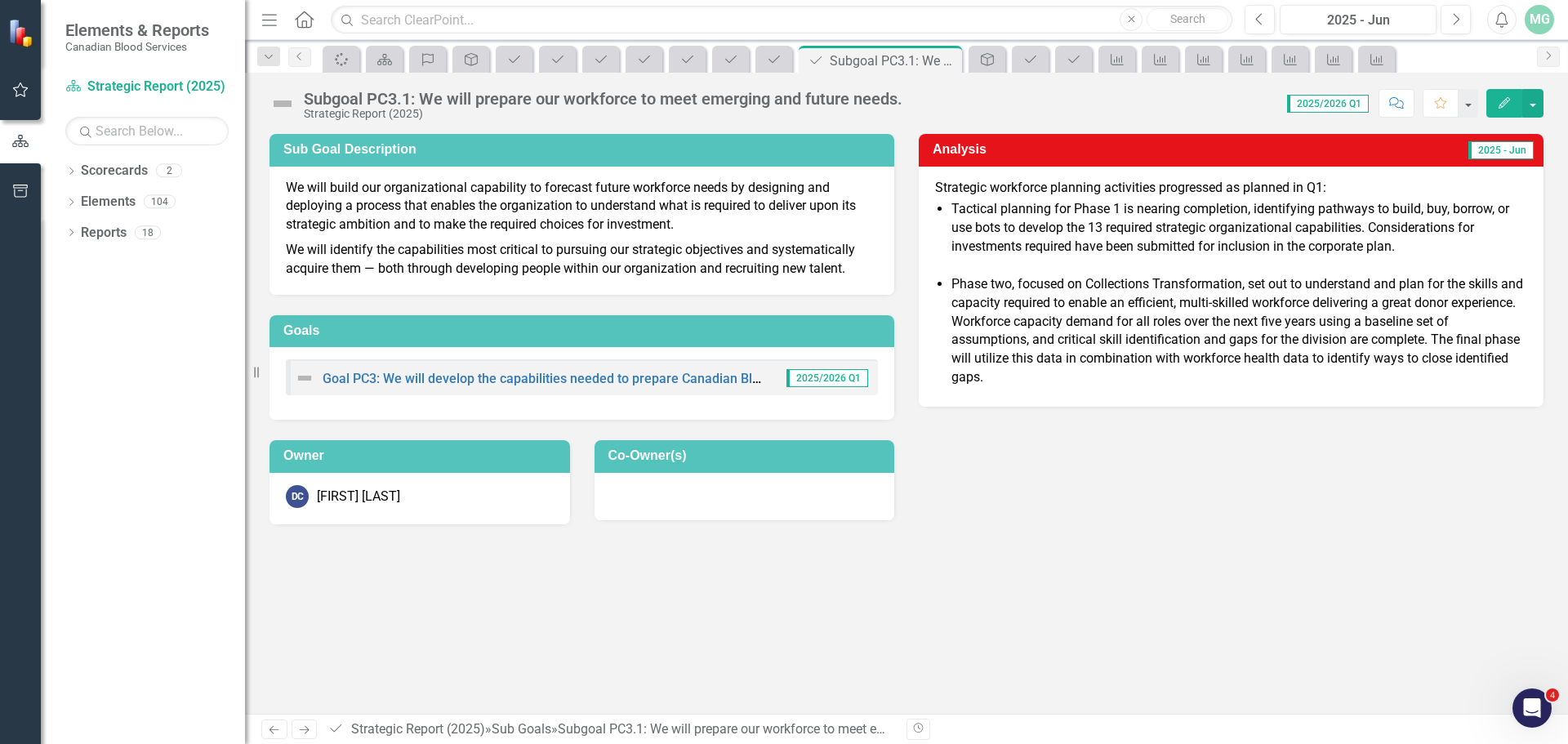 click on "Next" at bounding box center (304, 729) 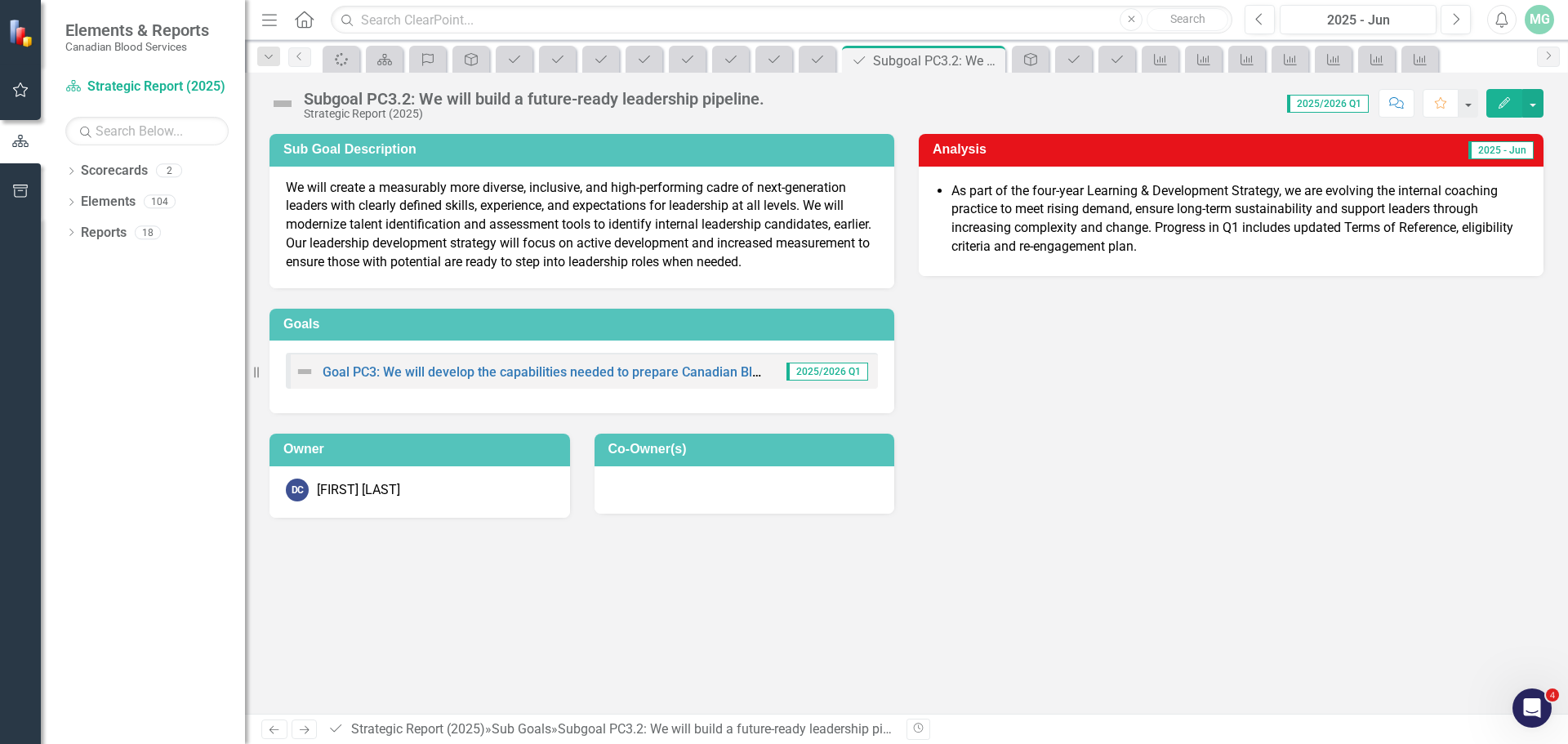 click on "Next" at bounding box center (304, 729) 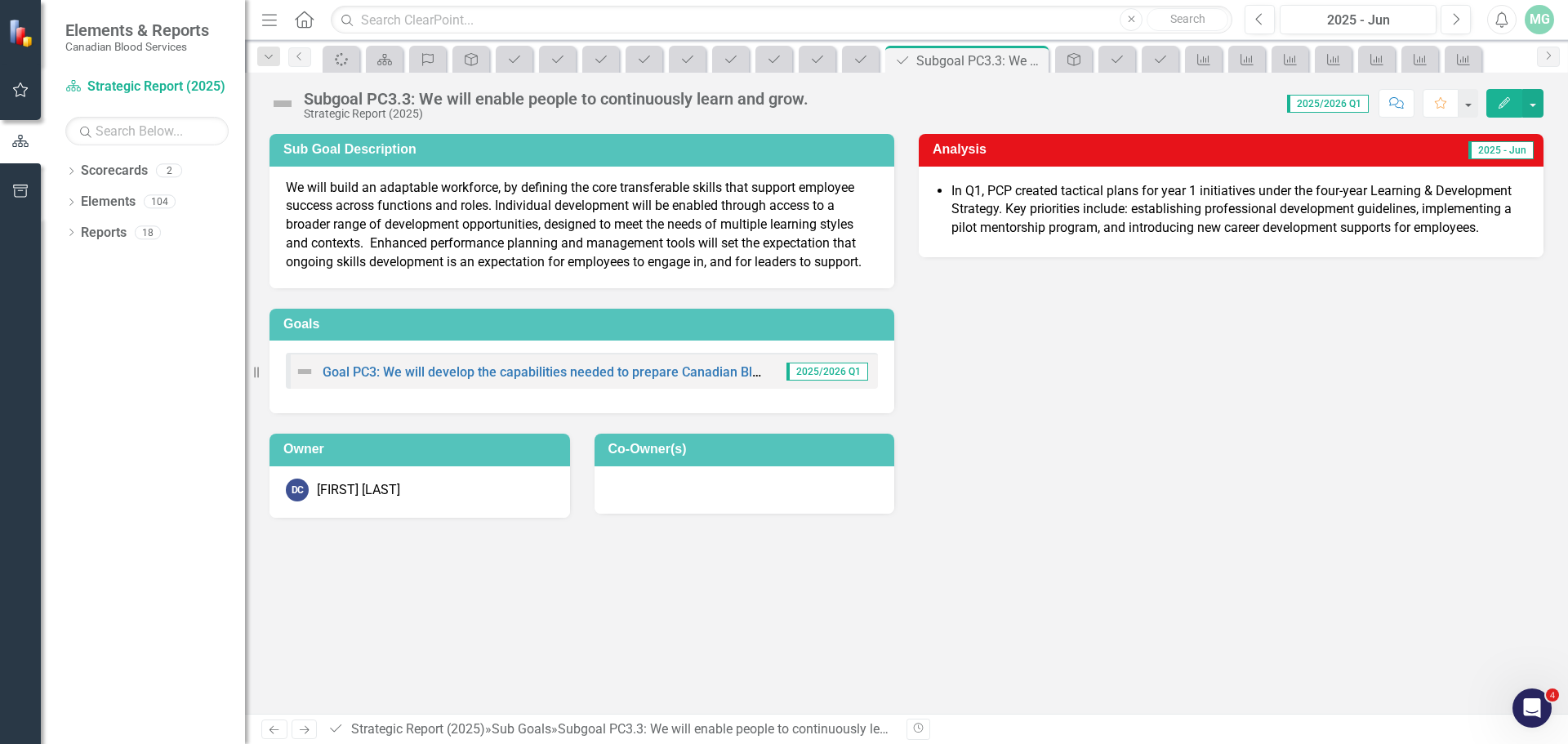 click on "Next" at bounding box center (304, 729) 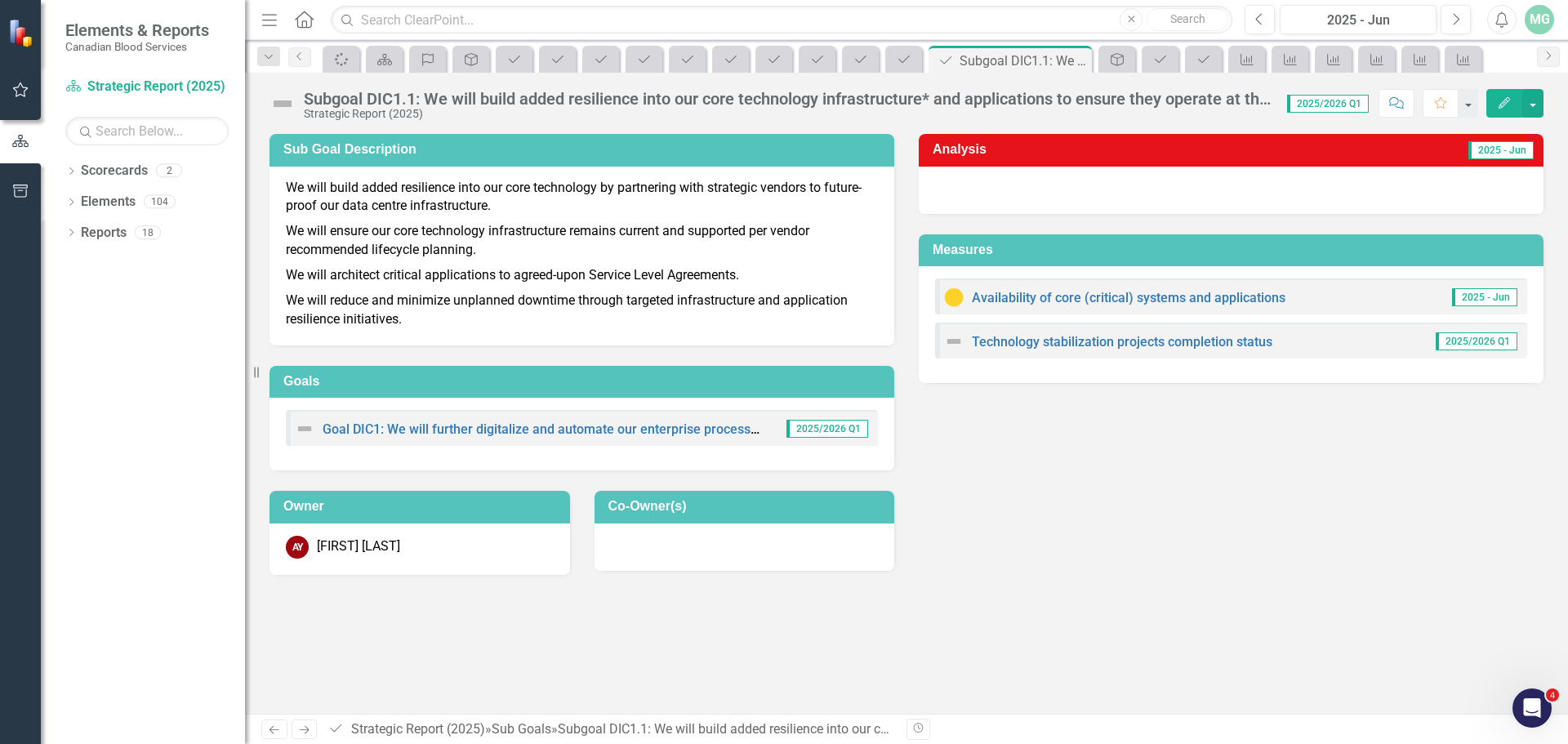 click on "Previous" at bounding box center [274, 729] 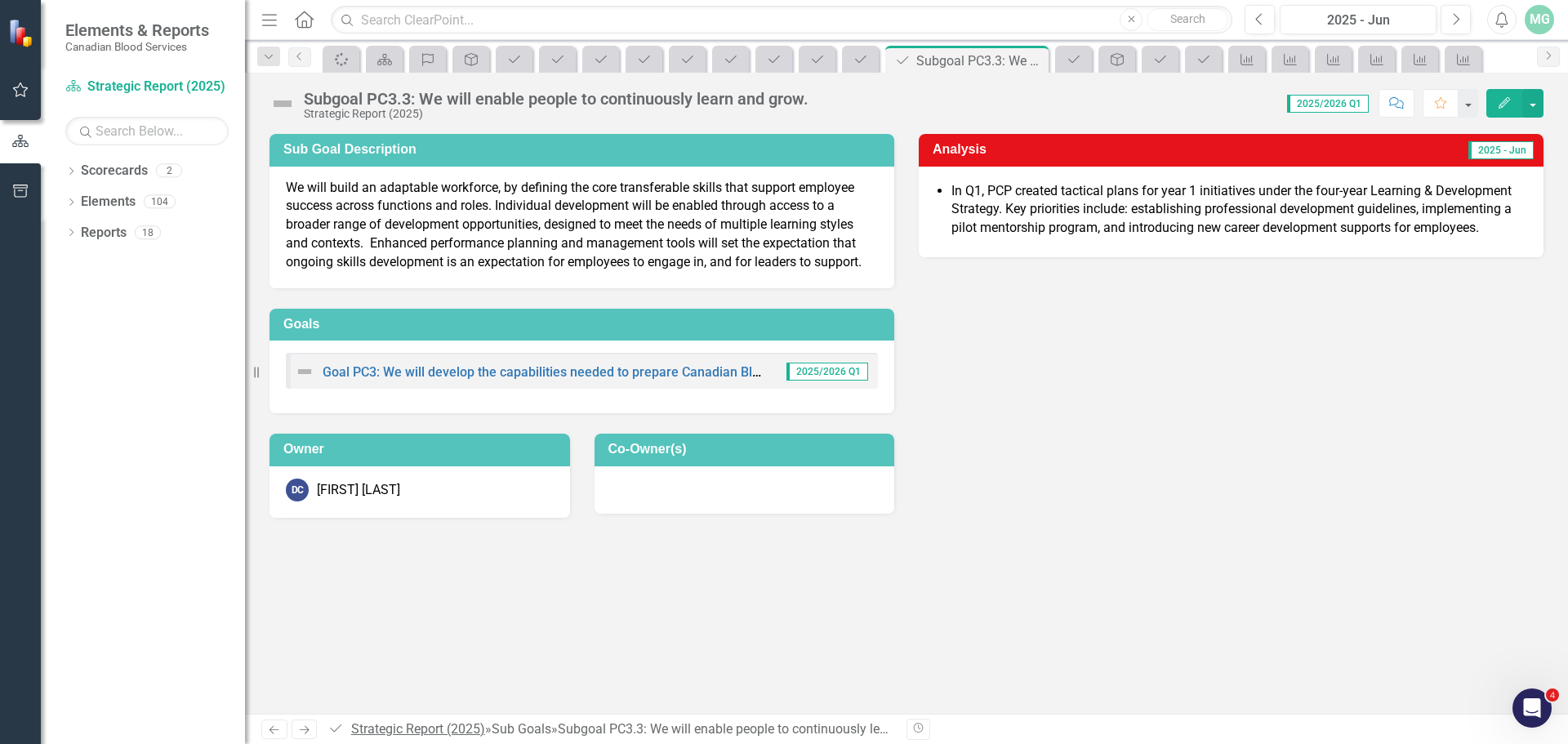 click on "Strategic Report (2025)" at bounding box center (418, 728) 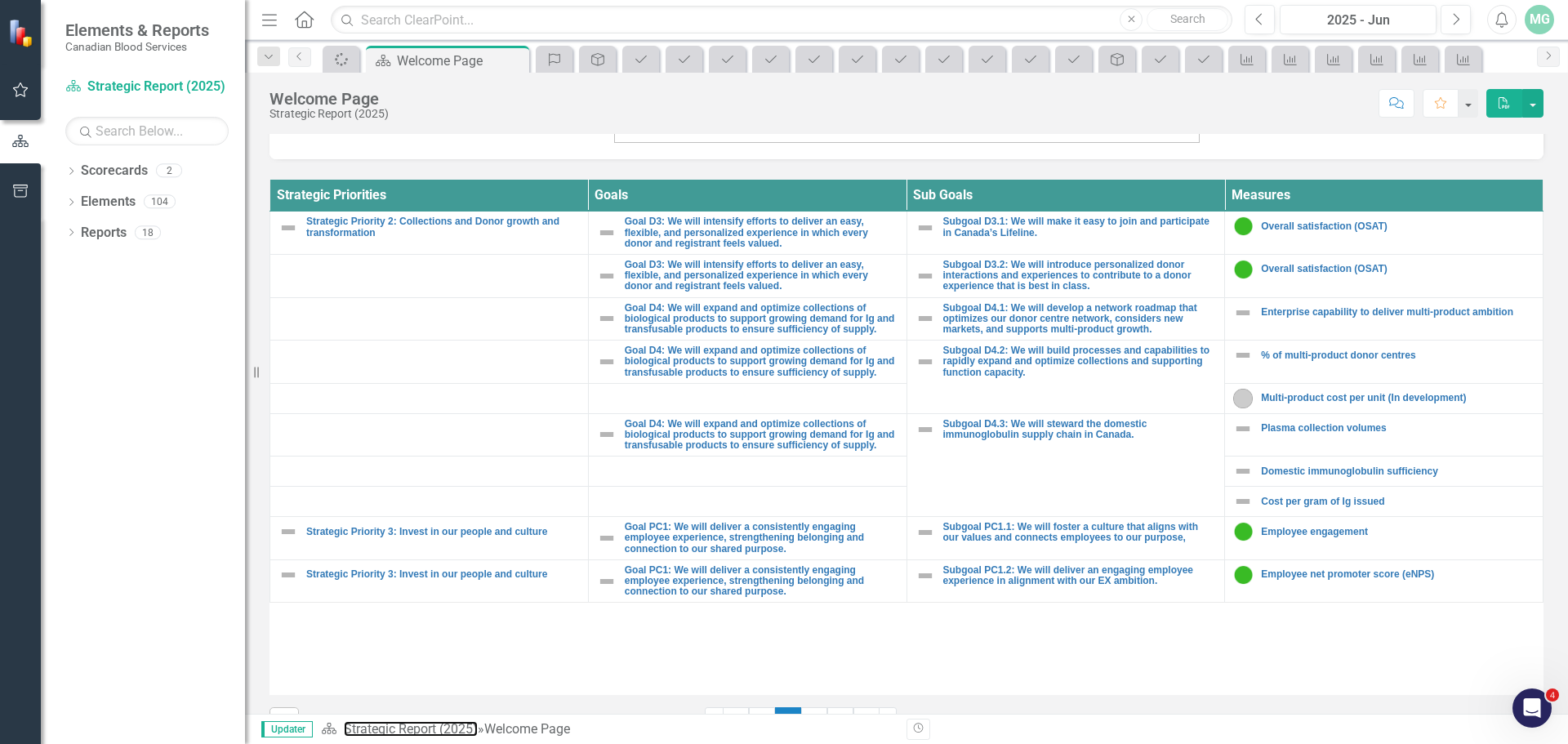 scroll, scrollTop: 572, scrollLeft: 0, axis: vertical 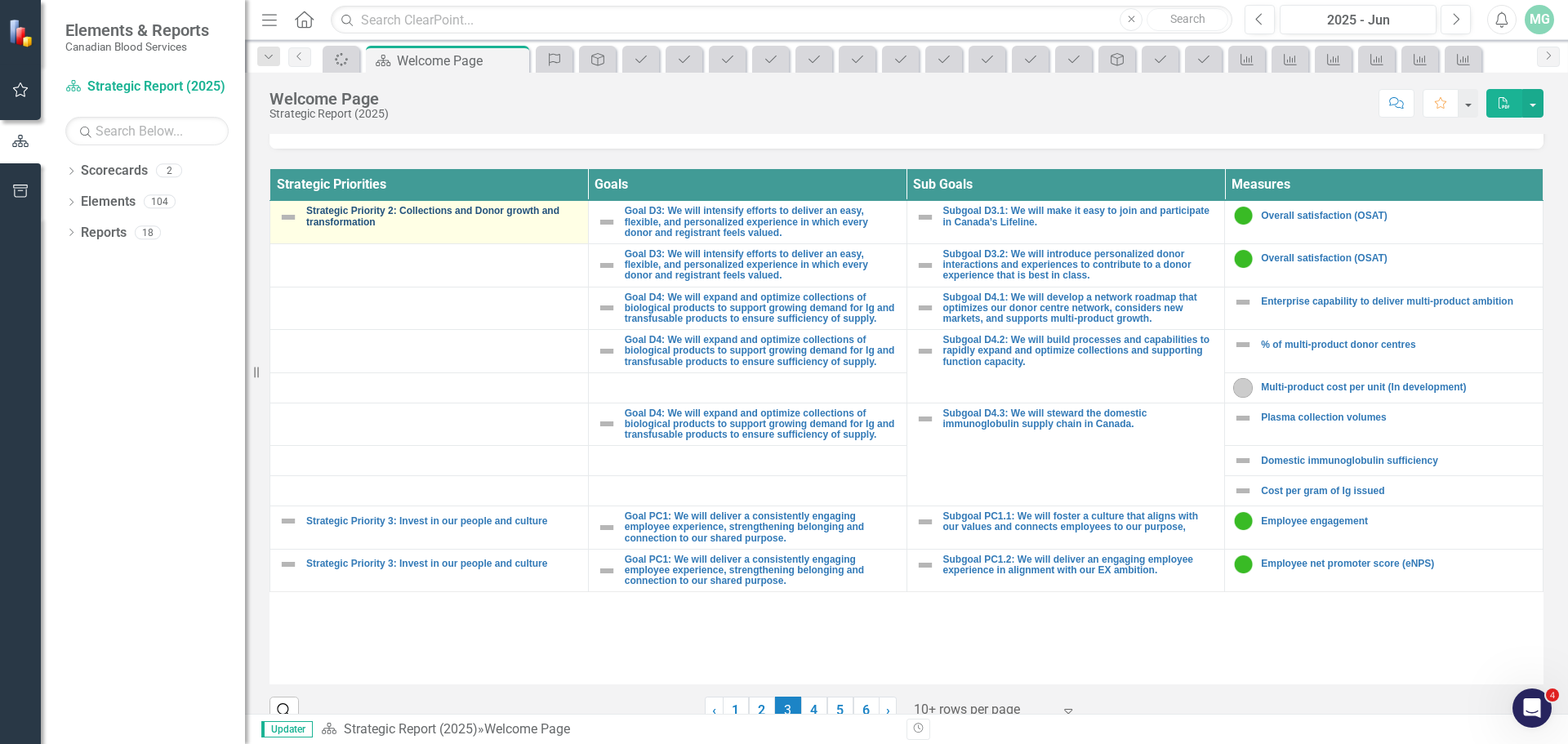 click on "Strategic Priority 2: Collections and Donor growth and transformation" at bounding box center [443, 216] 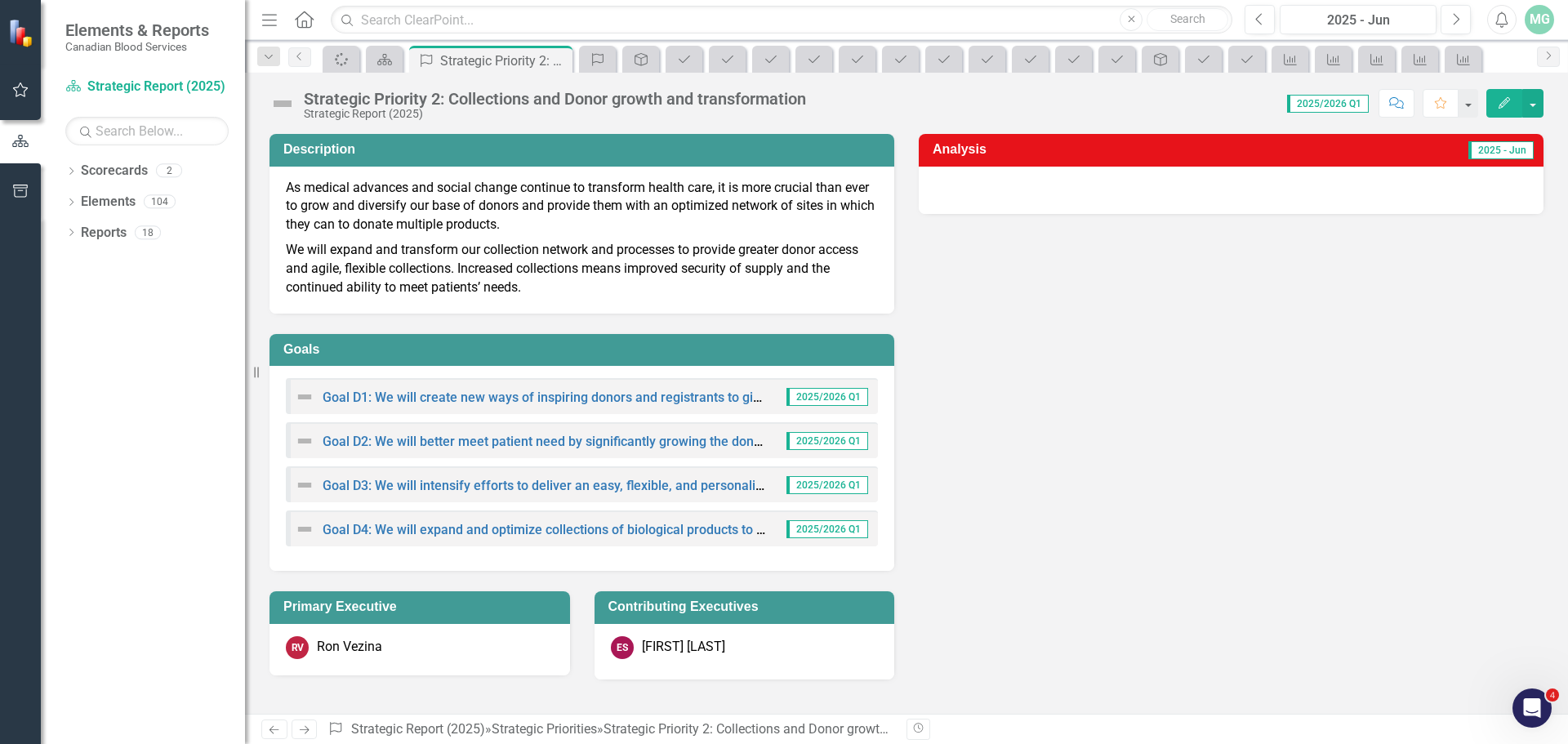 click on "Previous" at bounding box center [274, 729] 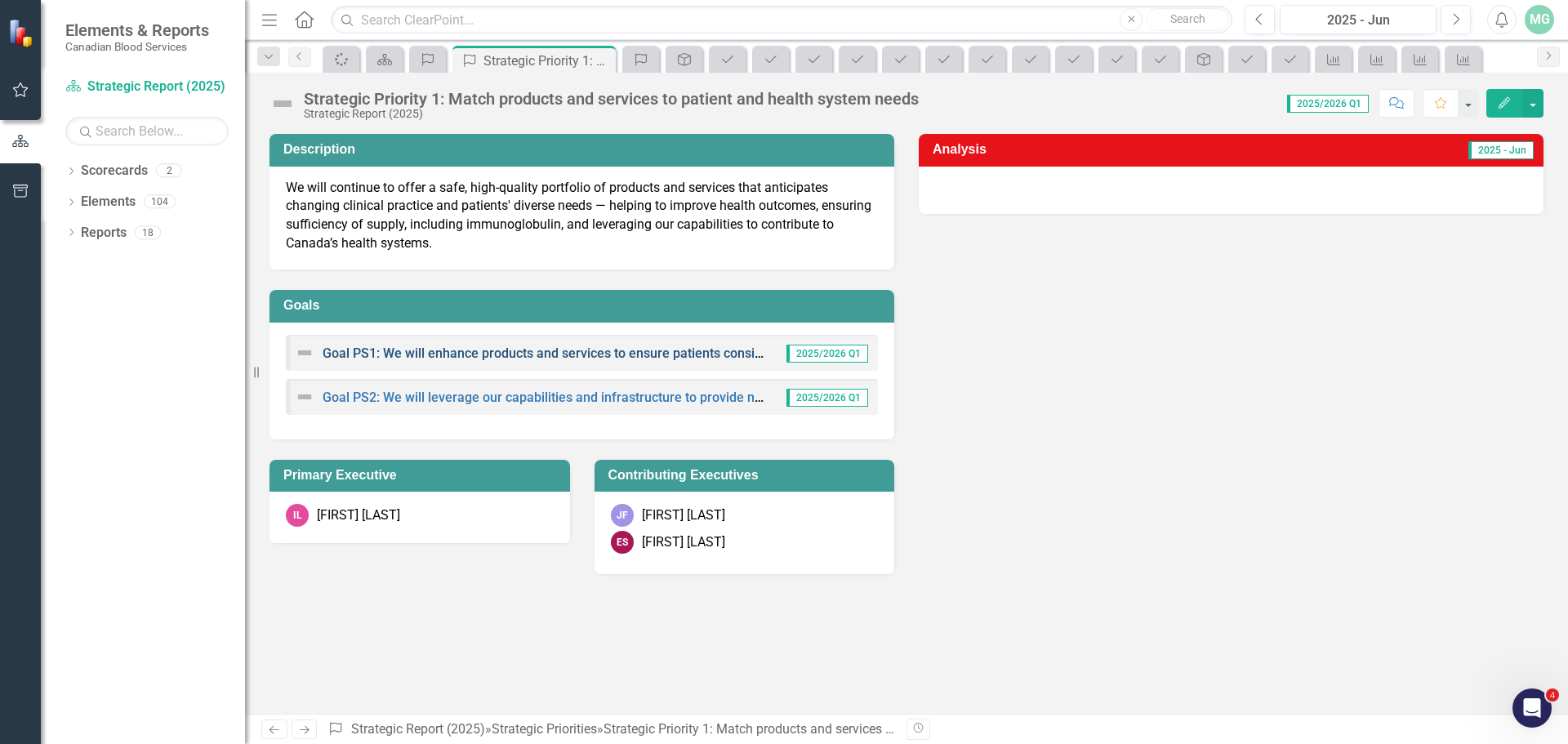 click on "Goal PS1: We will enhance products and services to ensure patients consistently receive safe, optimal and timely treatment." at bounding box center (686, 353) 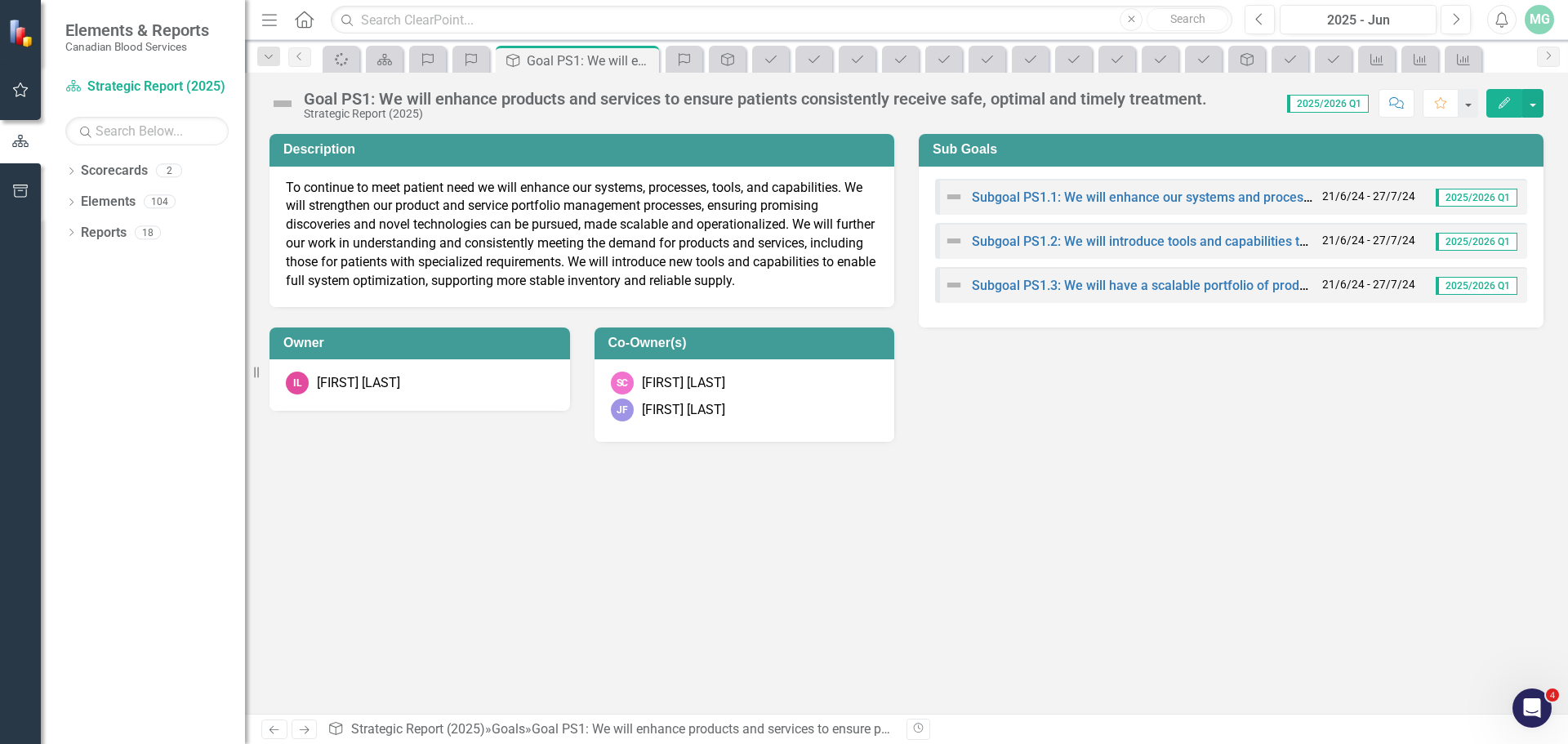 click on "Next" at bounding box center (304, 729) 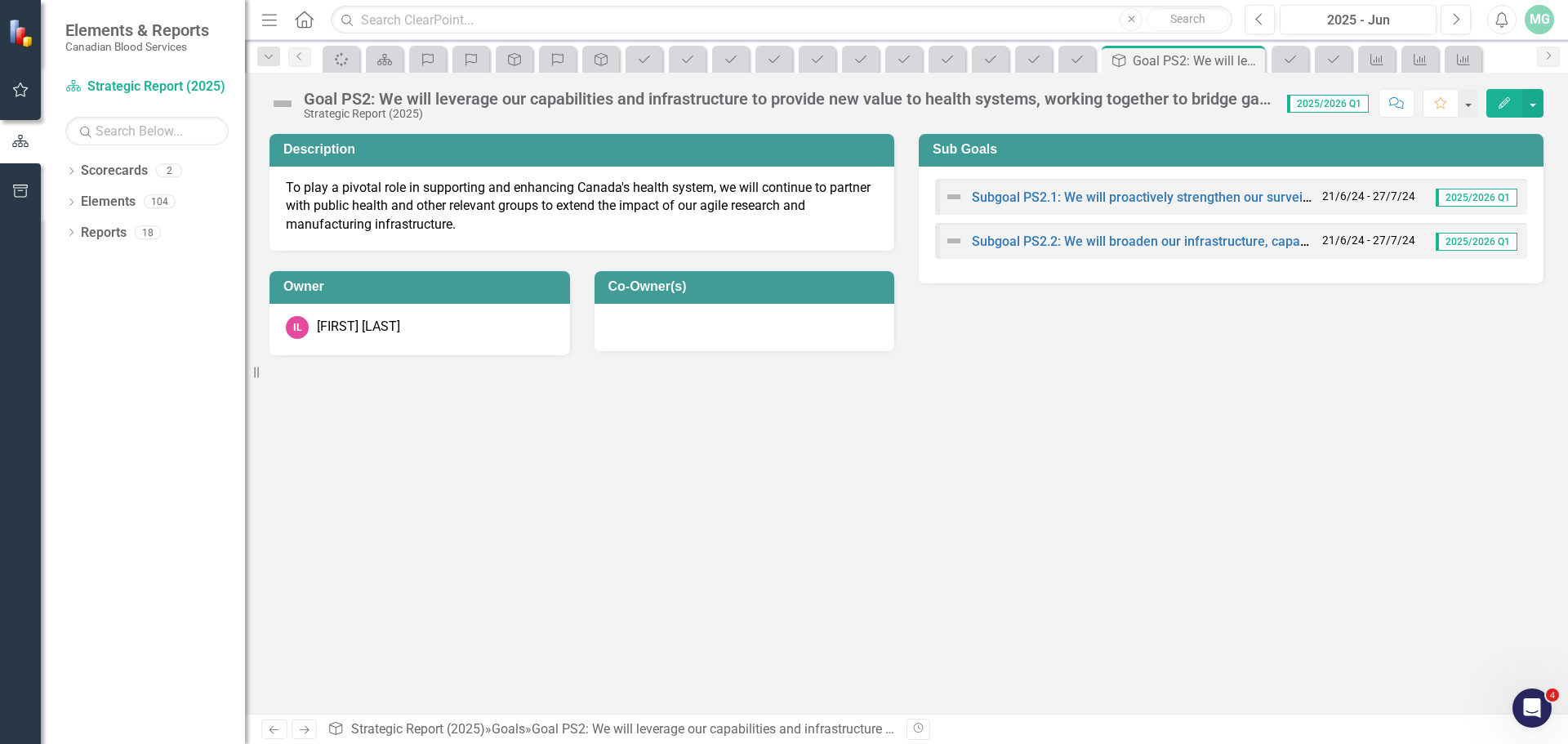 click on "Previous" at bounding box center (274, 729) 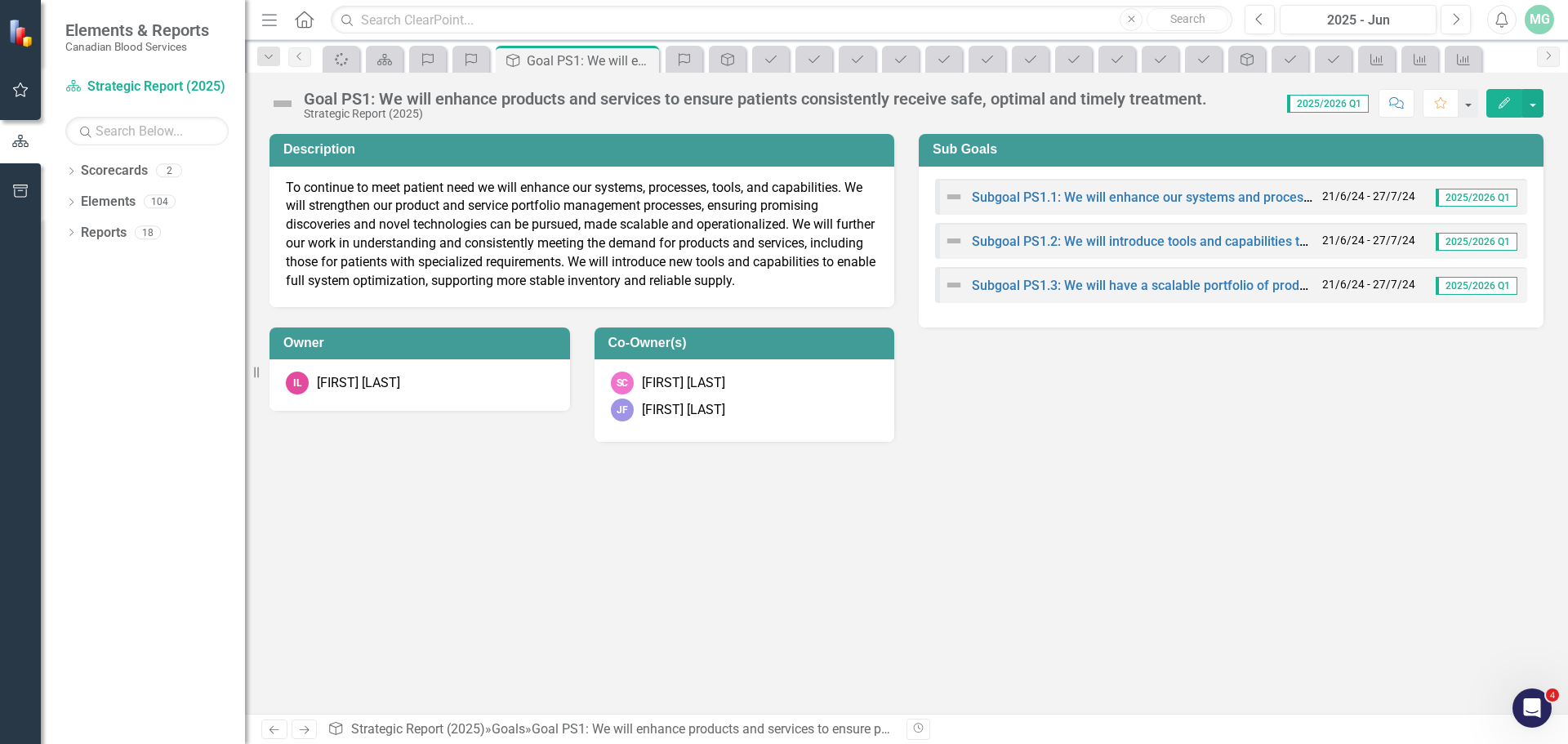 click on "Next" at bounding box center [304, 729] 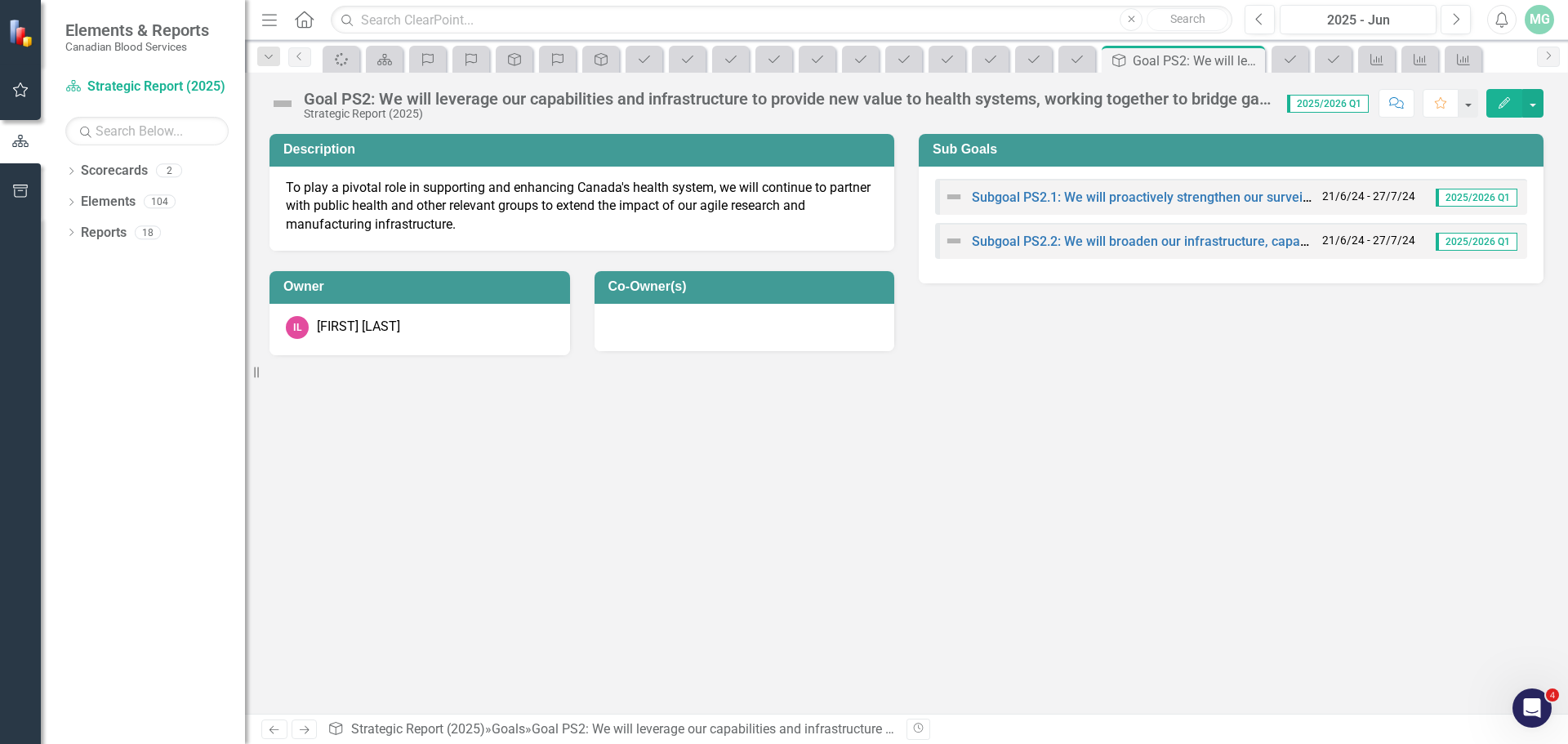click on "Previous" at bounding box center (274, 729) 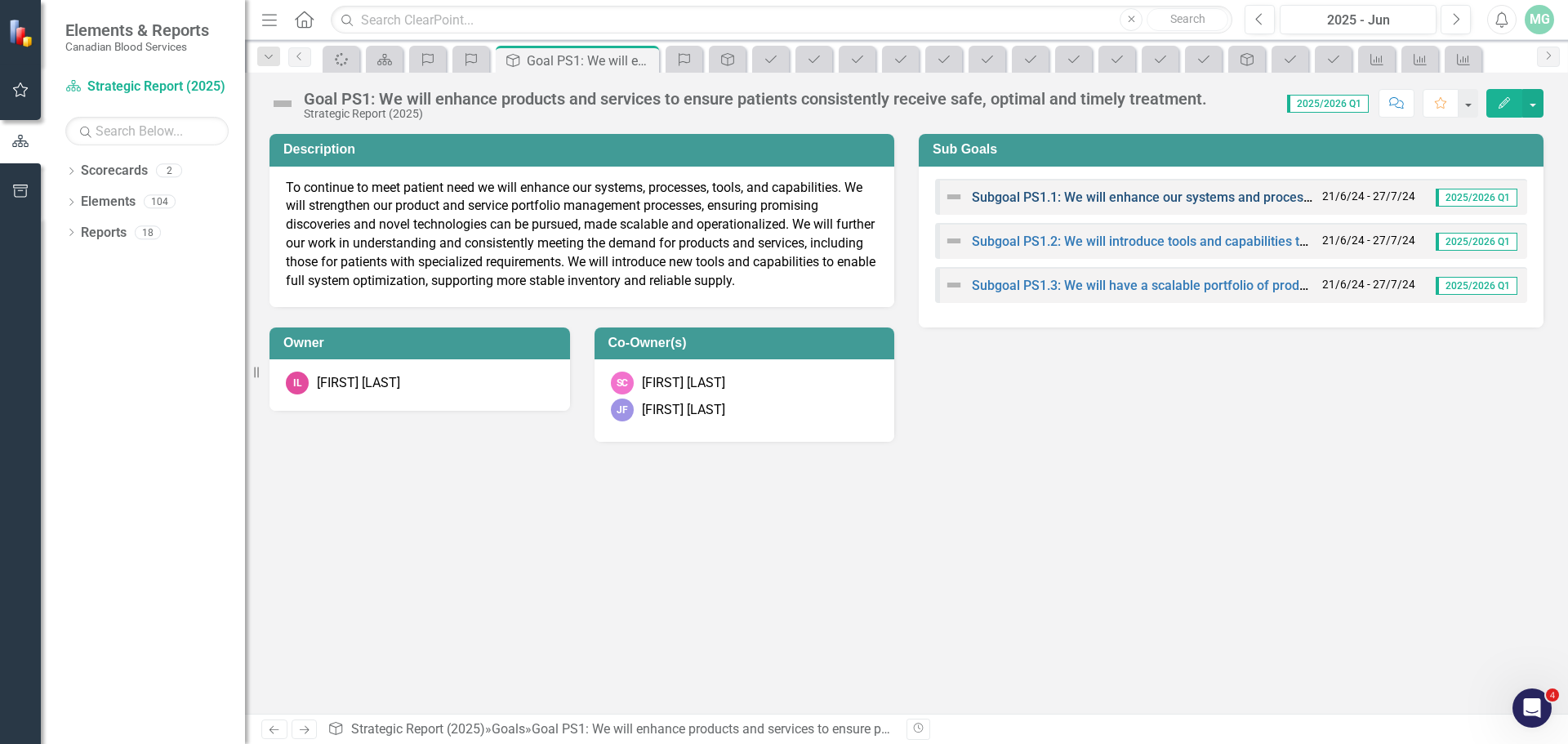 click on "Subgoal PS1.1: We will enhance our systems and processes to improve timely delivery of products and services for all patients, including those with specialized requirements." at bounding box center (1482, 197) 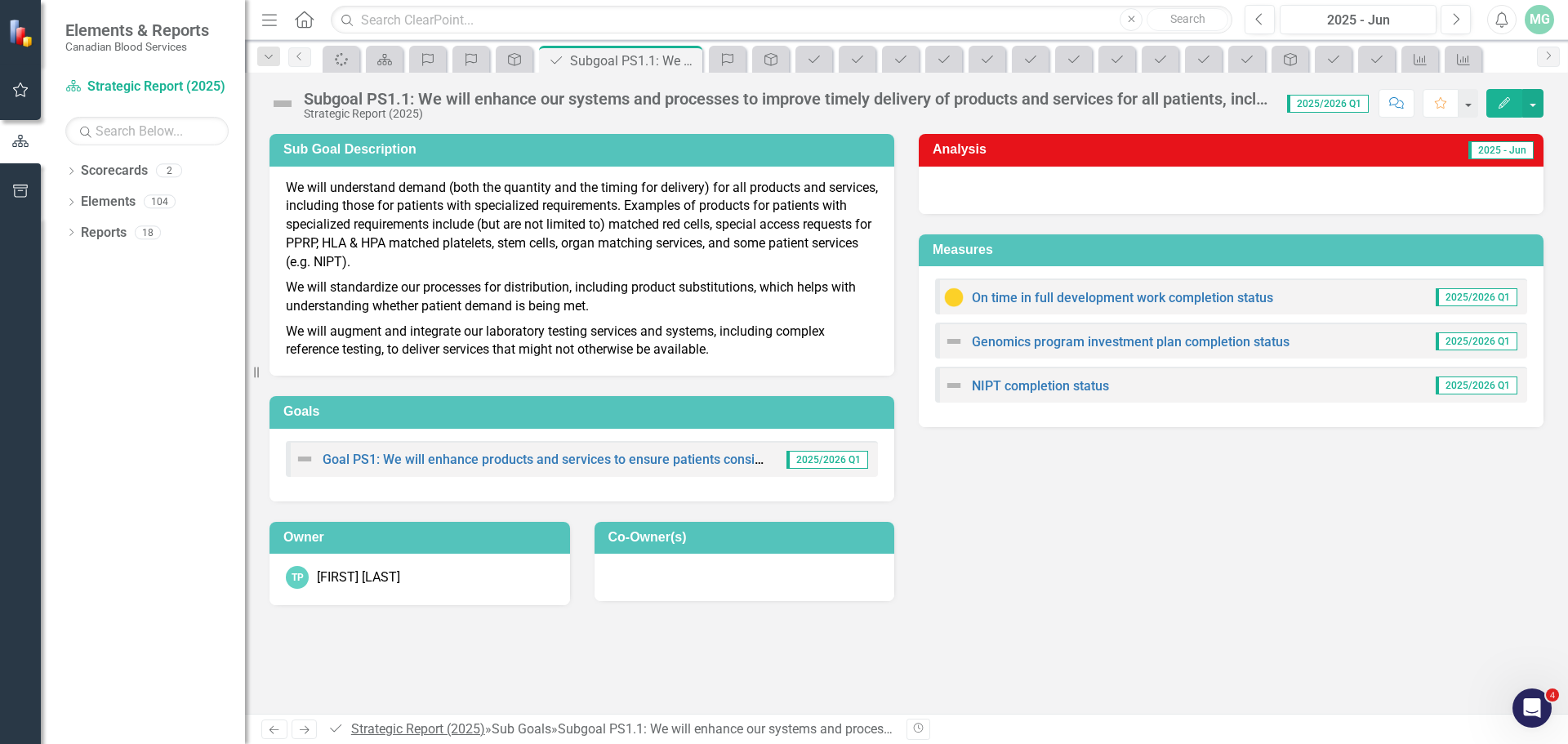 click on "Strategic Report (2025)" at bounding box center [418, 728] 